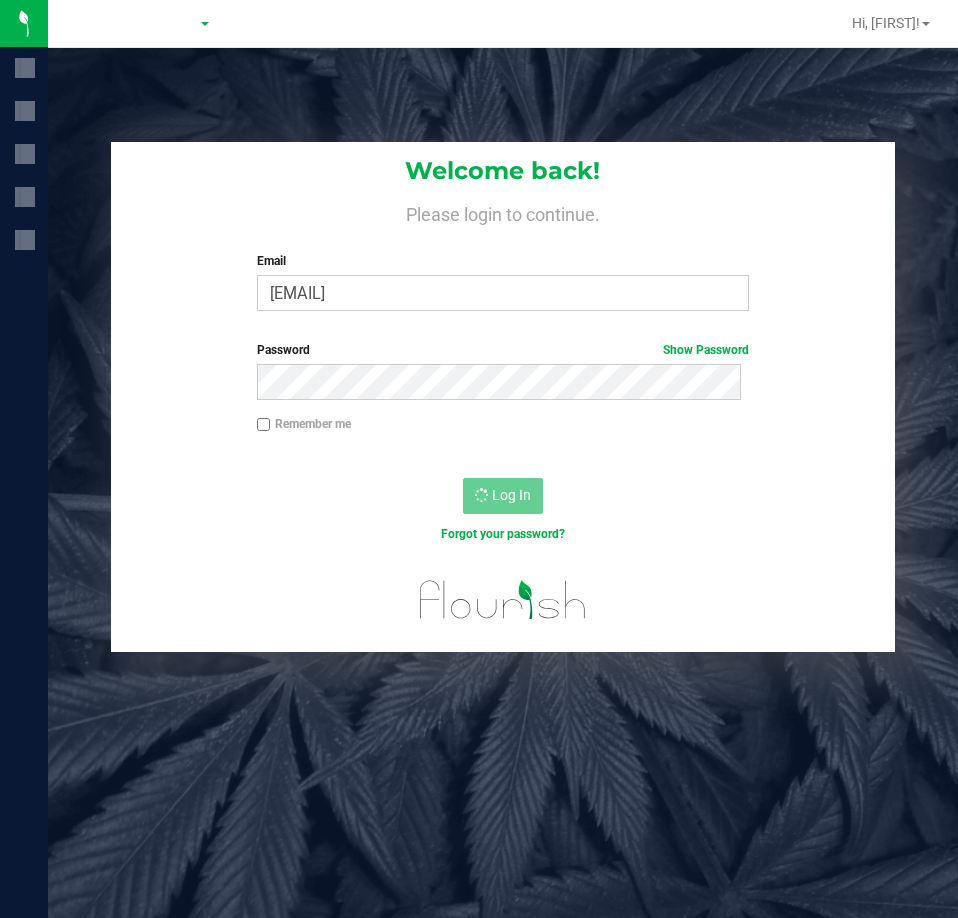 scroll, scrollTop: 0, scrollLeft: 0, axis: both 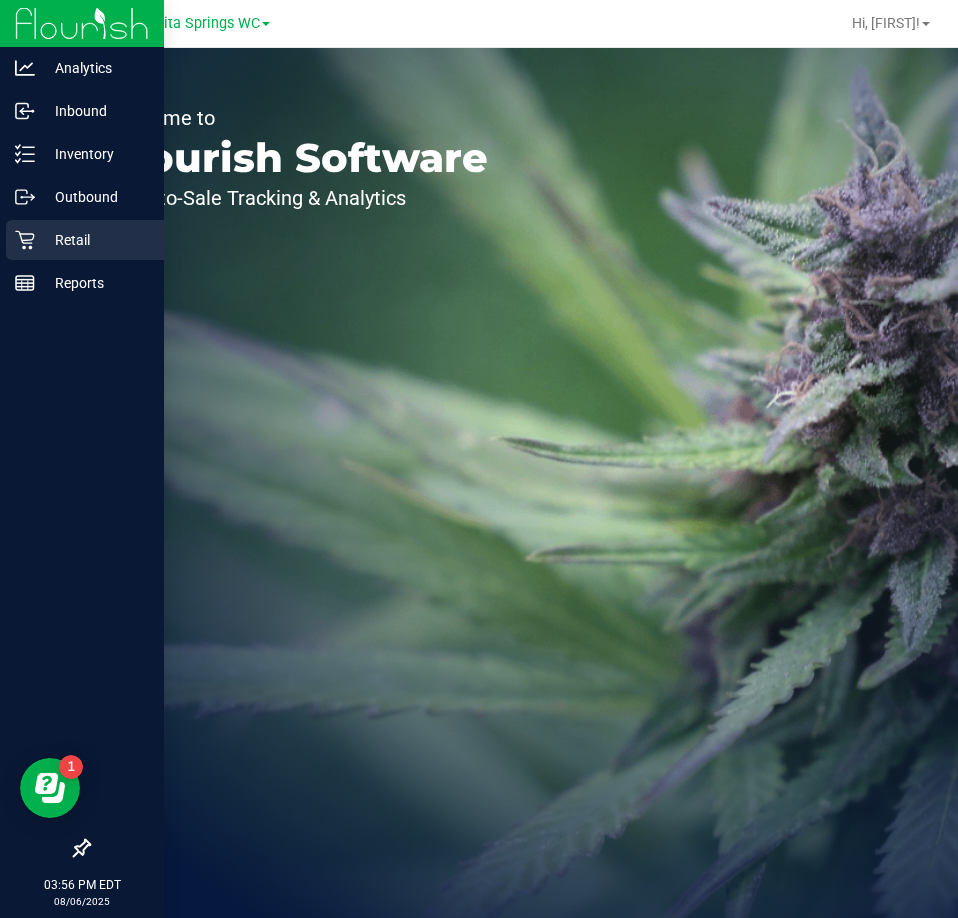 click on "Retail" at bounding box center [95, 240] 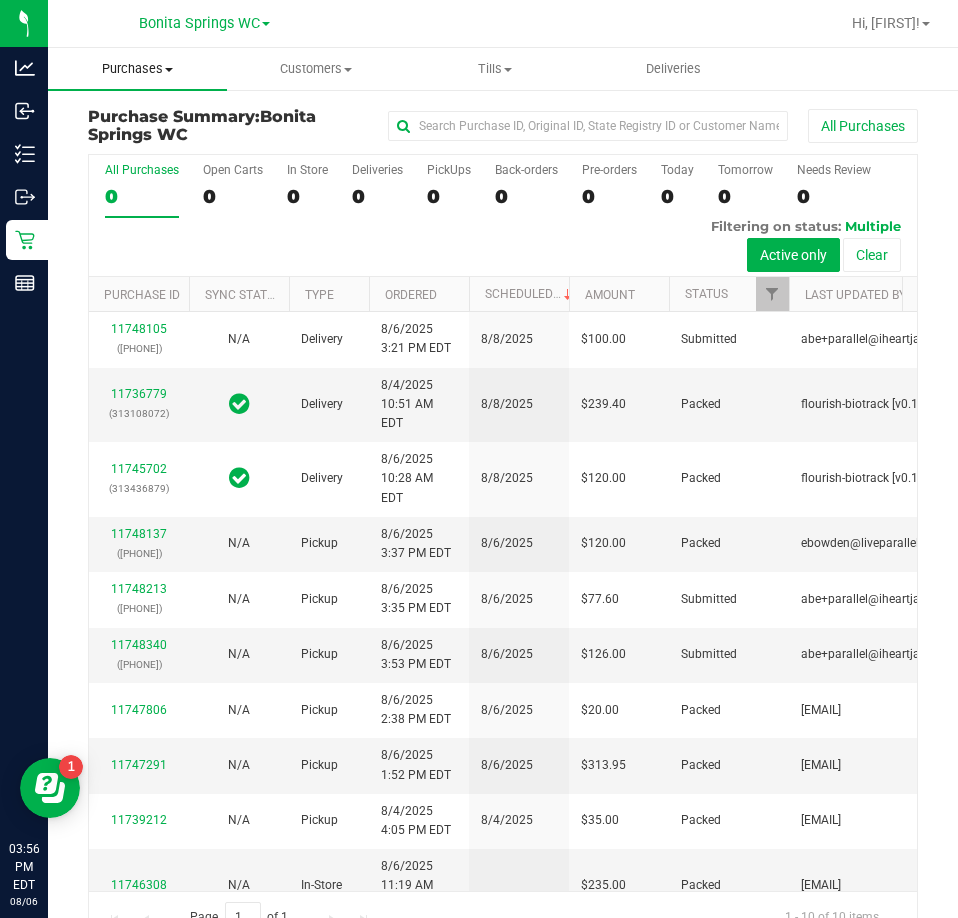 click on "Purchases" at bounding box center (137, 69) 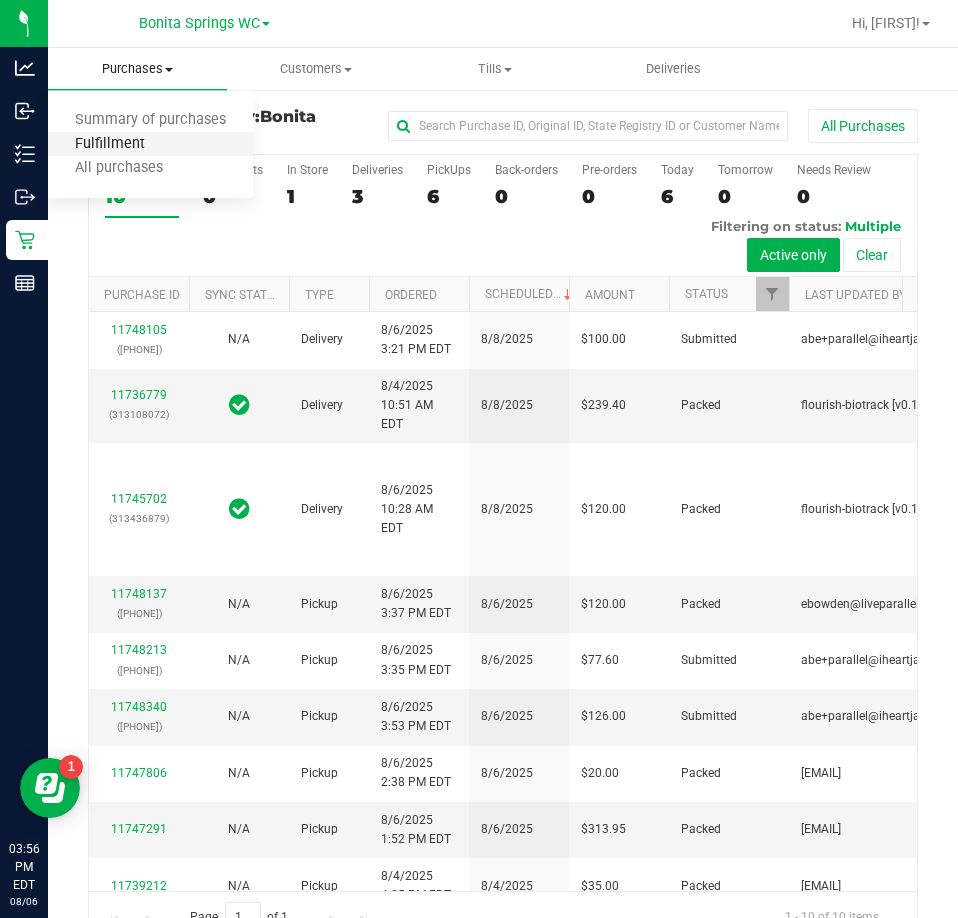 click on "Fulfillment" at bounding box center (110, 144) 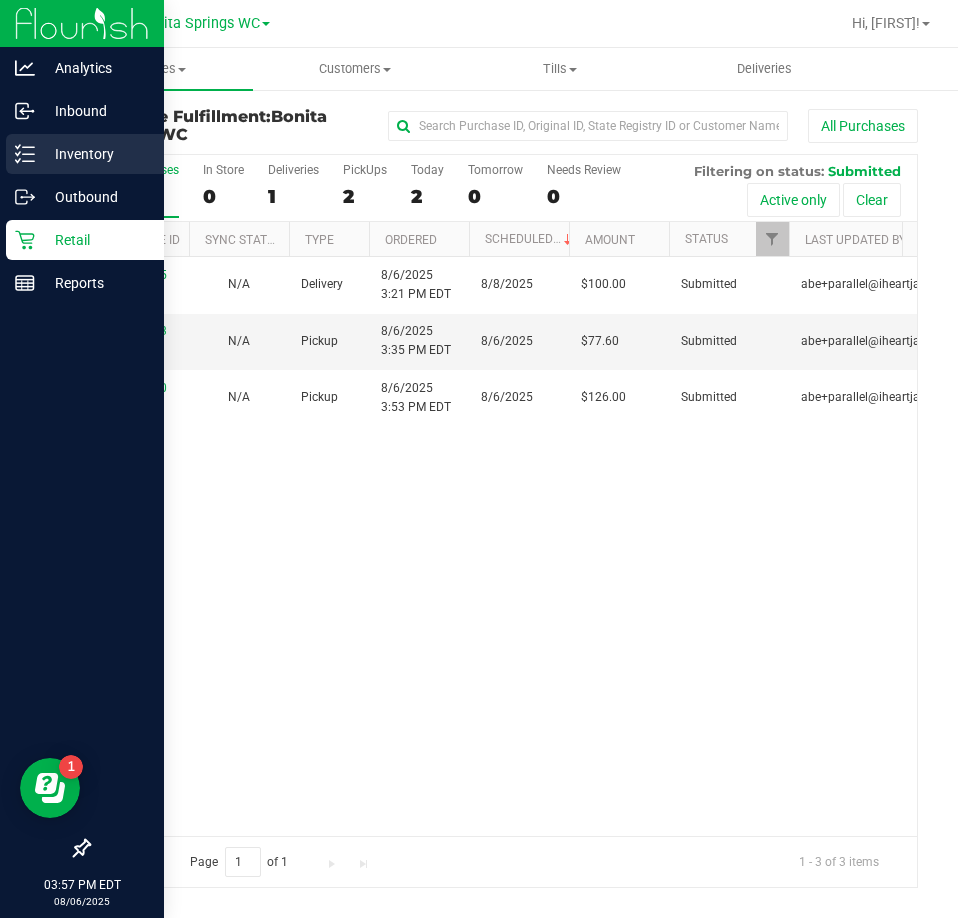 click on "Inventory" at bounding box center (95, 154) 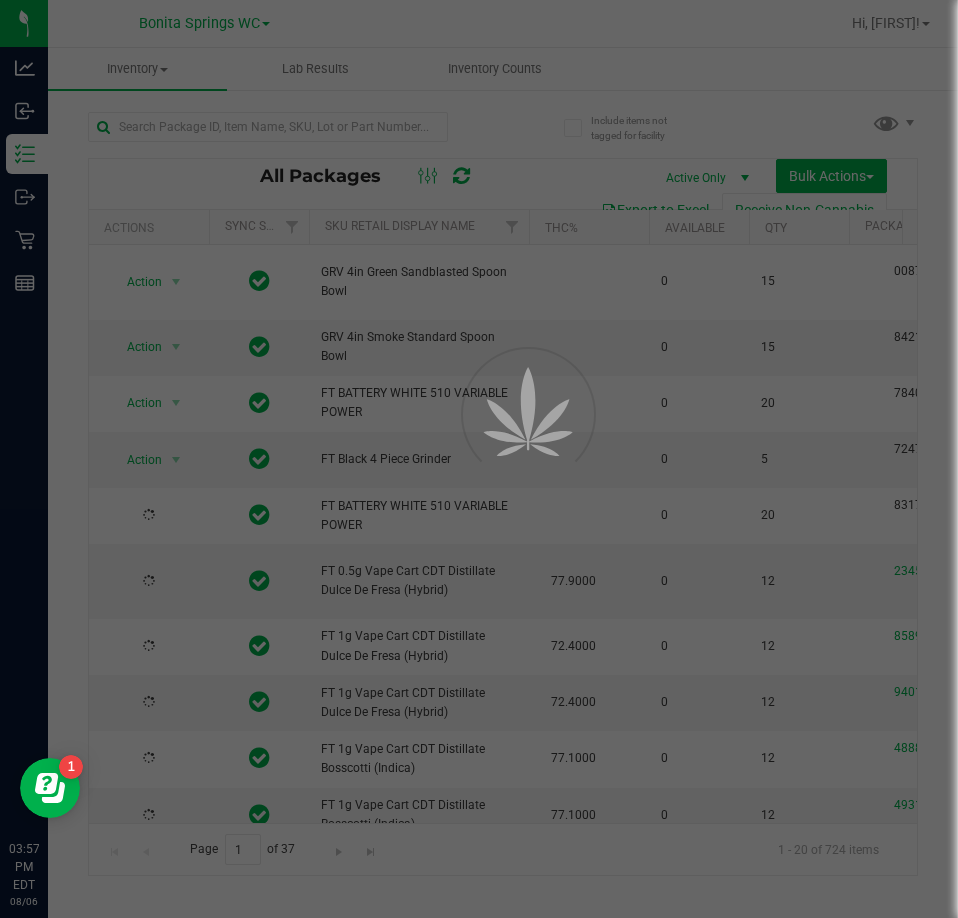 click at bounding box center [479, 459] 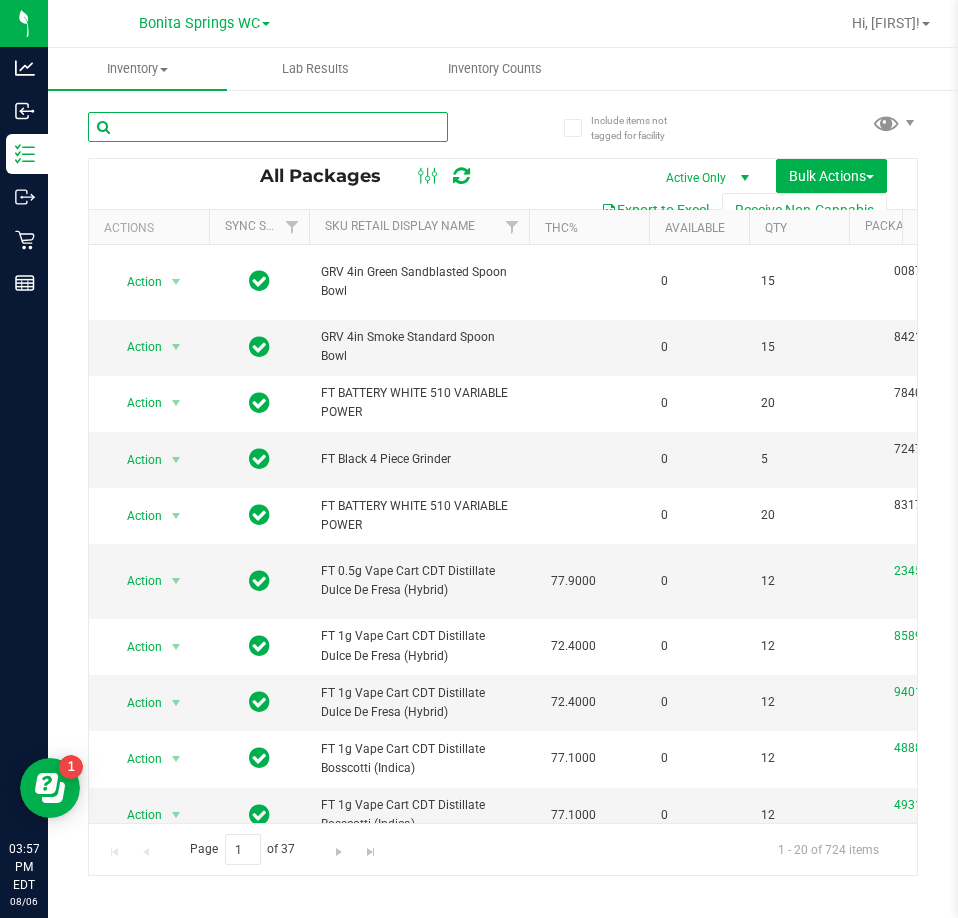 click at bounding box center (268, 127) 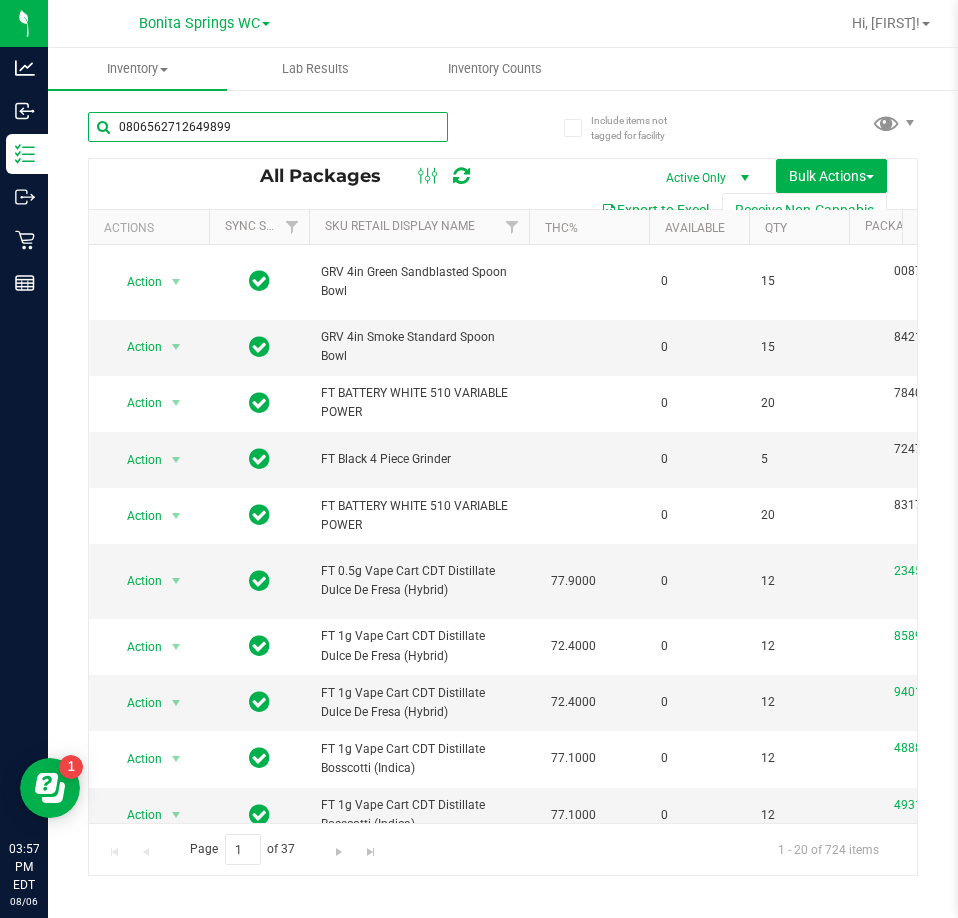 type on "0806562712649899" 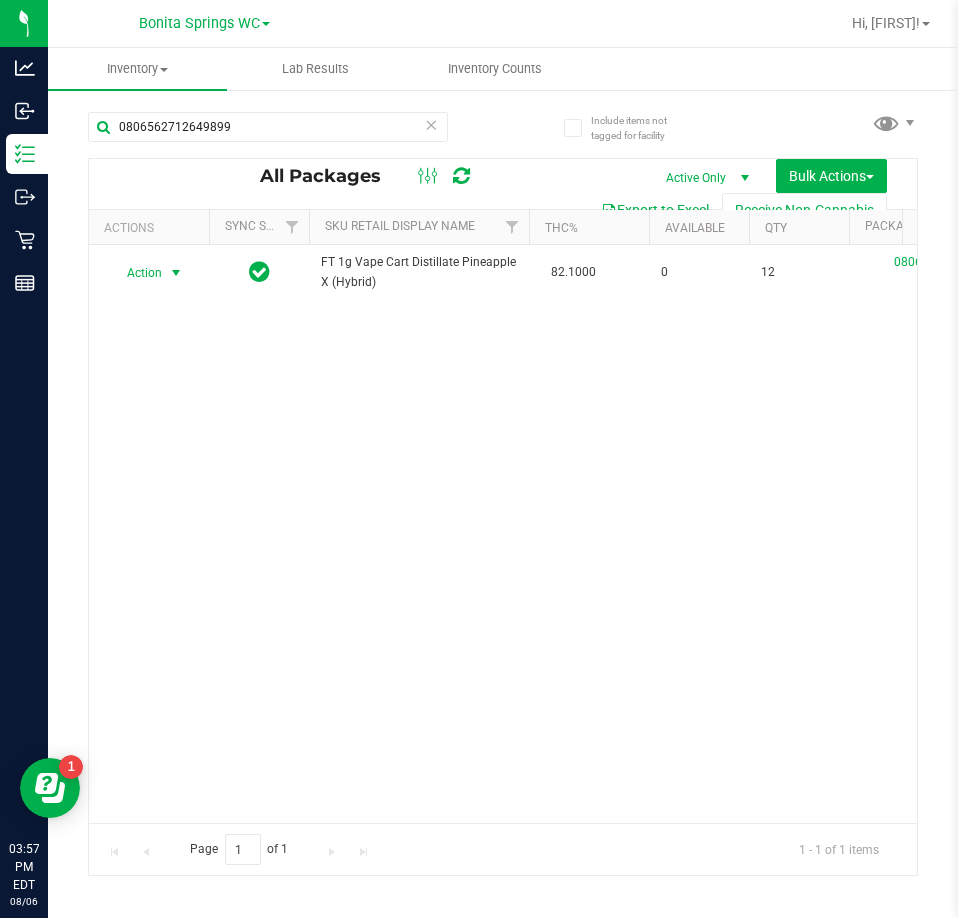 click on "Action" at bounding box center [136, 273] 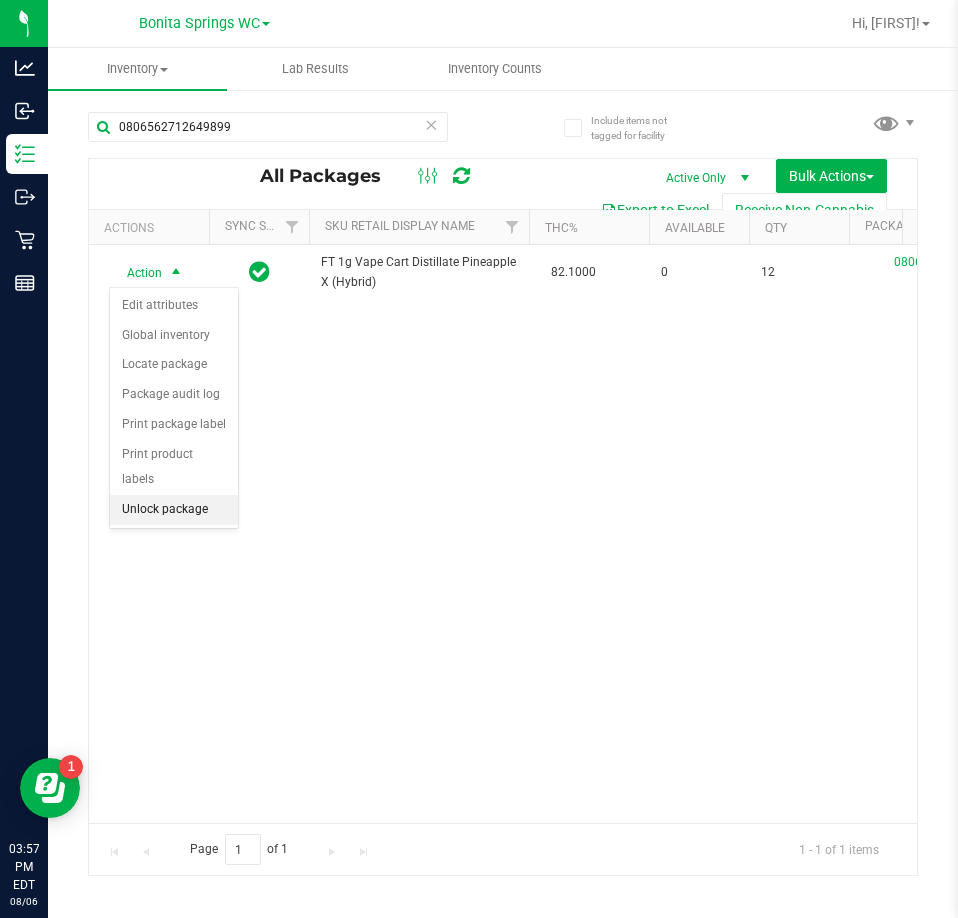 click on "Unlock package" at bounding box center [174, 510] 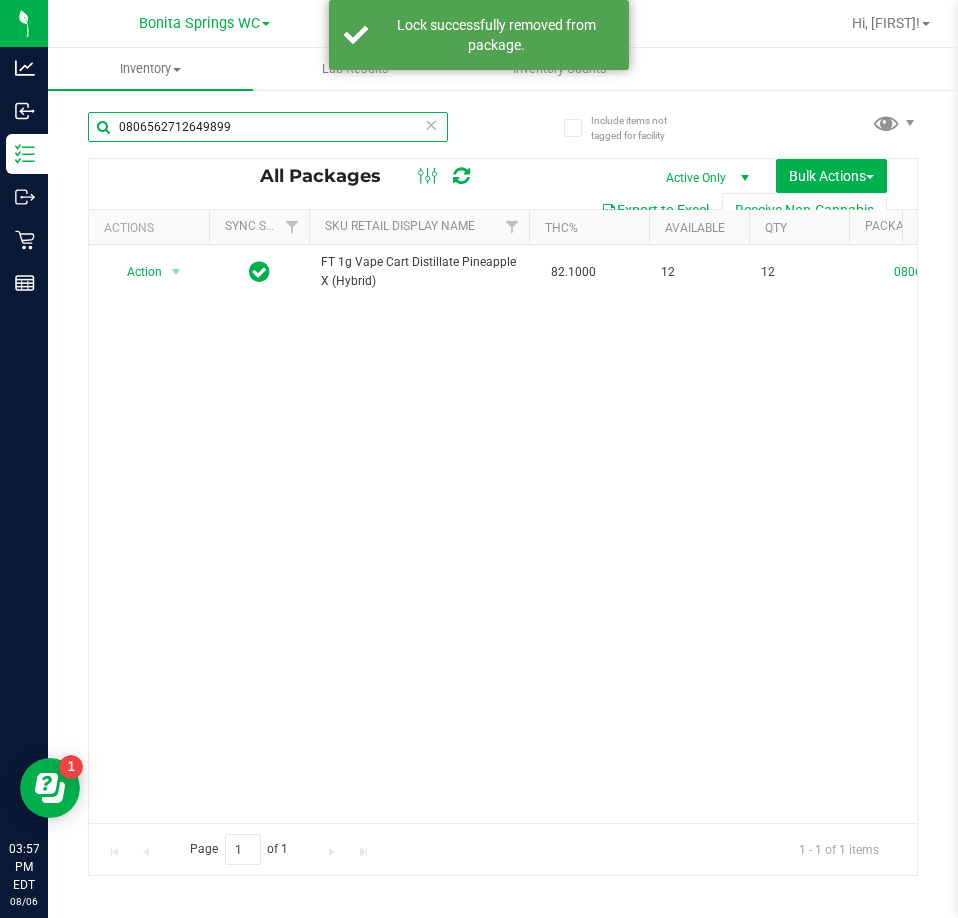 click on "0806562712649899" at bounding box center [268, 127] 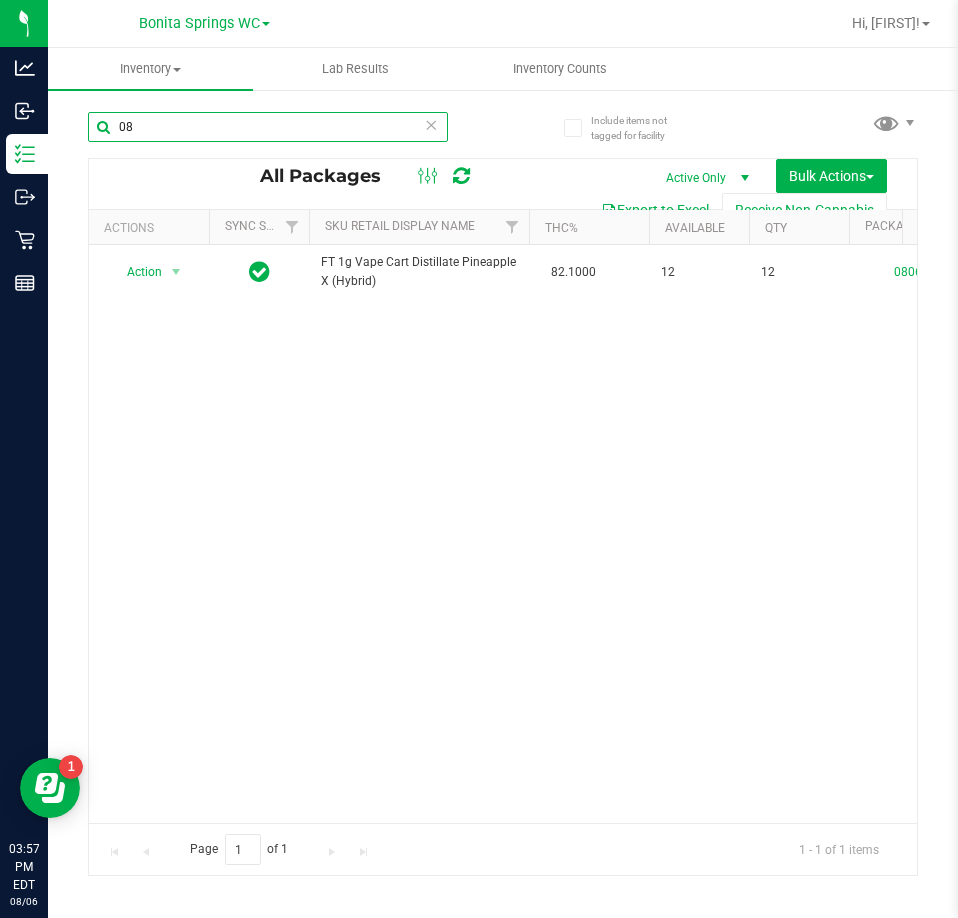 type on "0" 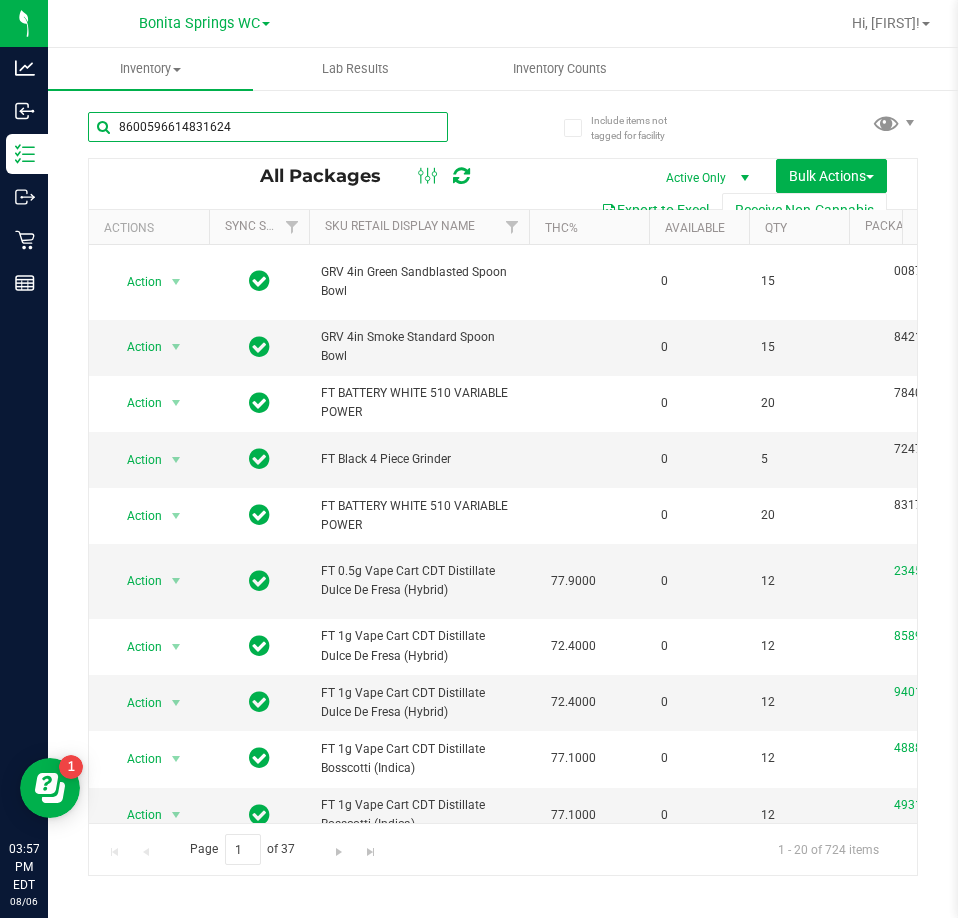 type on "8600596614831624" 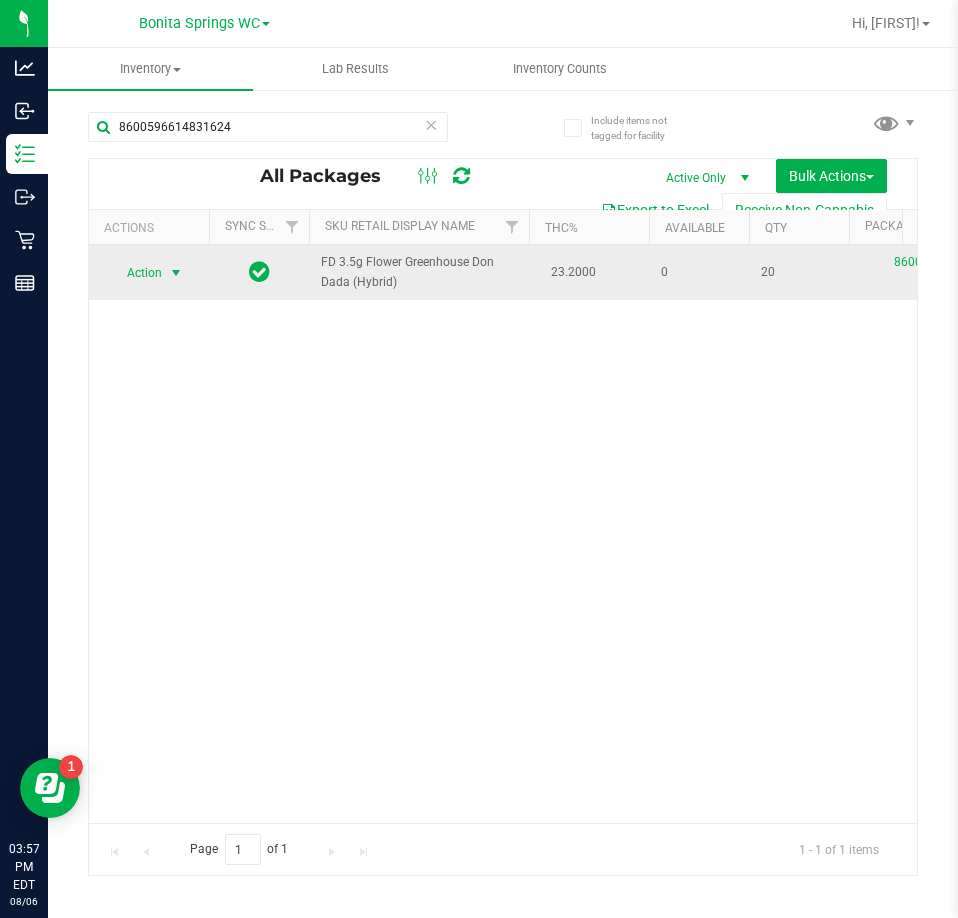 click at bounding box center (176, 273) 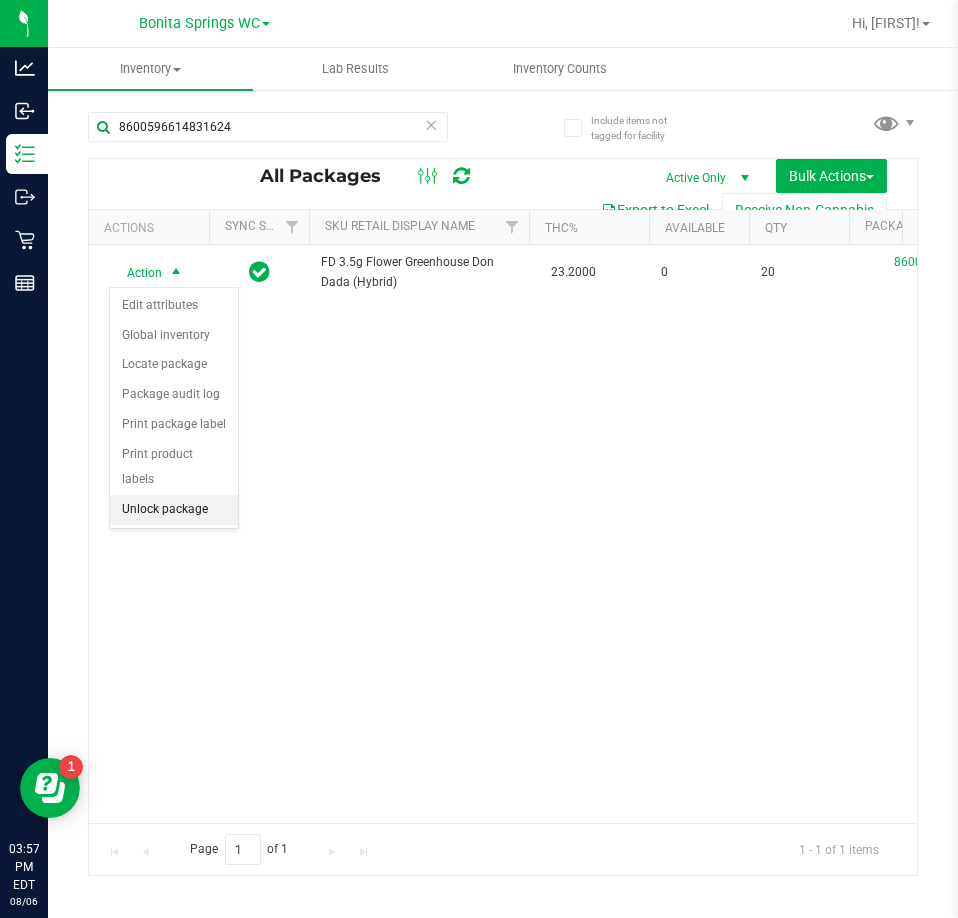 click on "Unlock package" at bounding box center [174, 510] 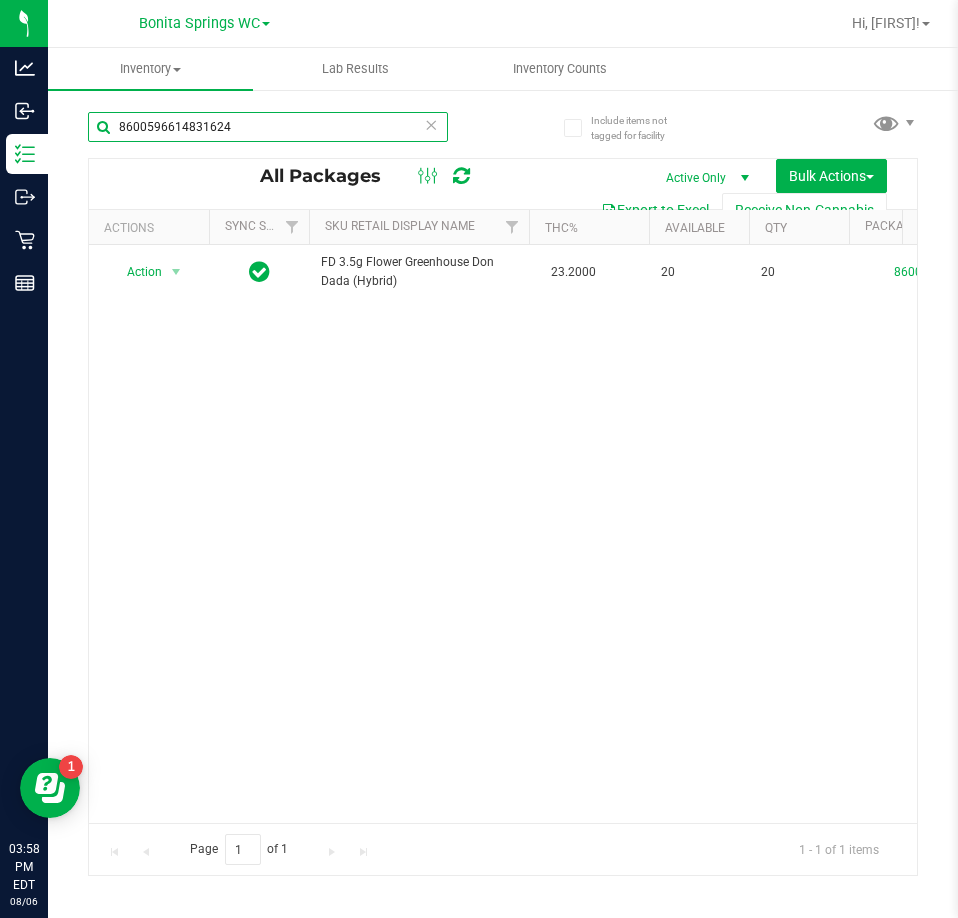 click on "8600596614831624" at bounding box center [268, 127] 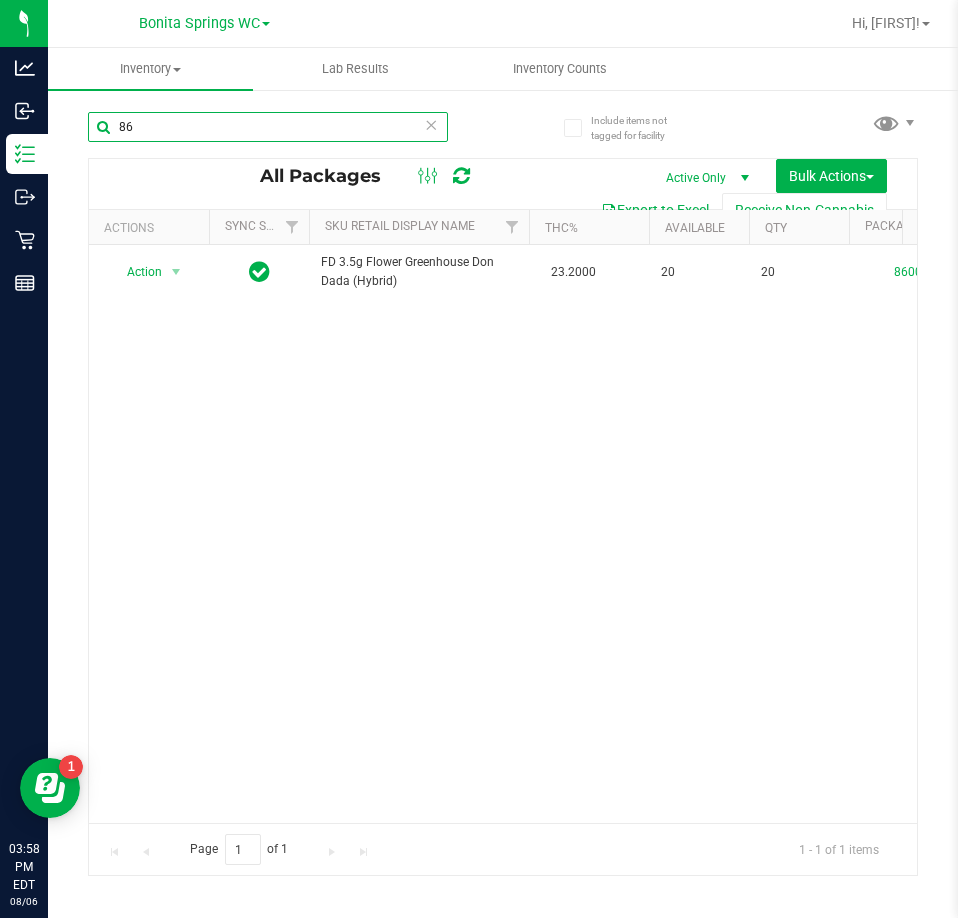 type on "8" 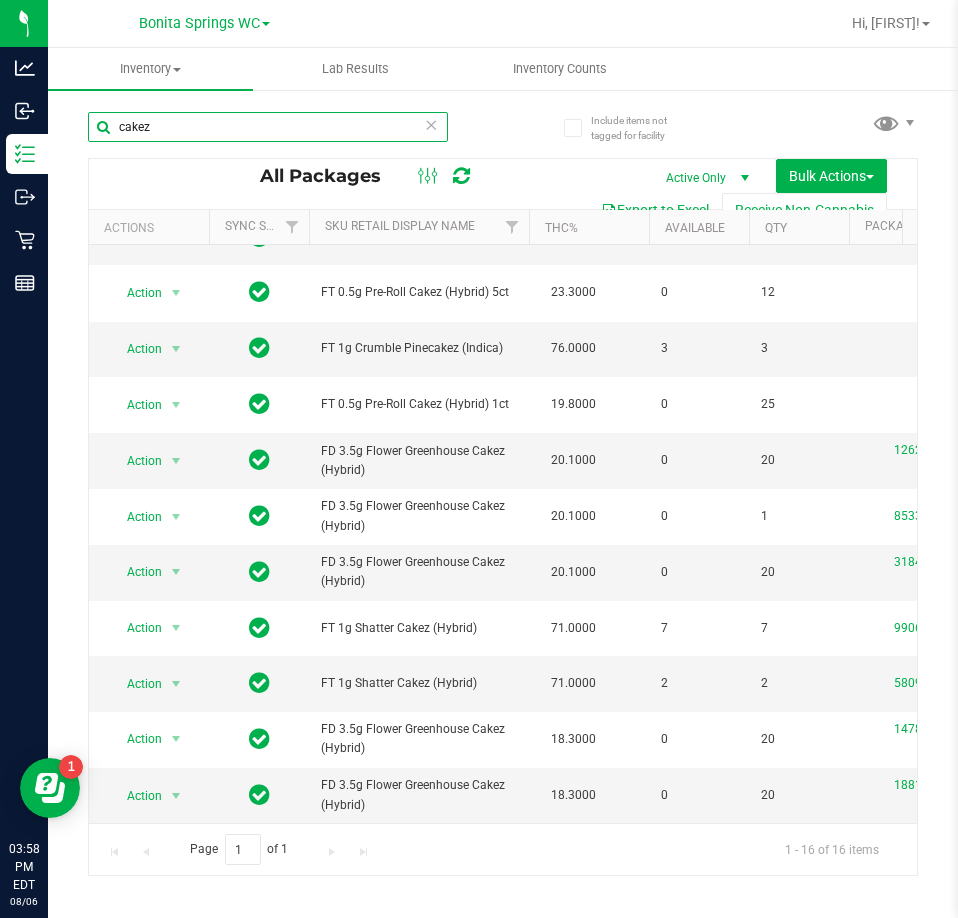 scroll, scrollTop: 368, scrollLeft: 0, axis: vertical 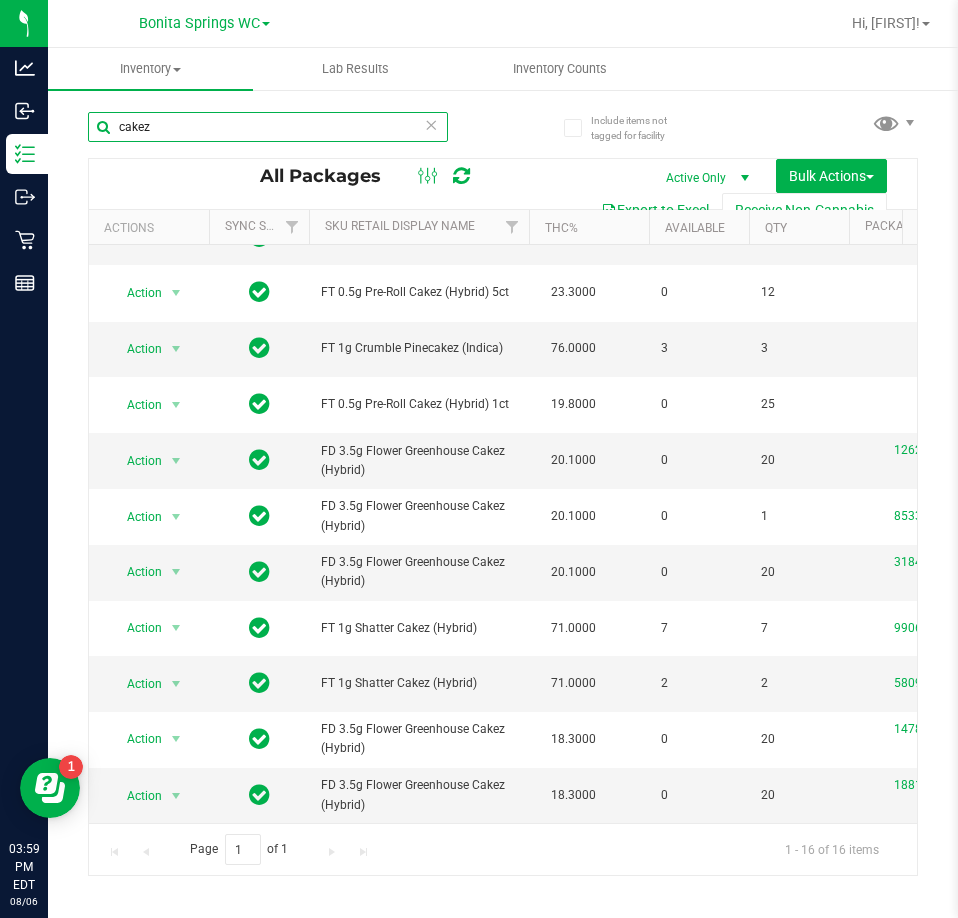 click on "cakez" at bounding box center [268, 127] 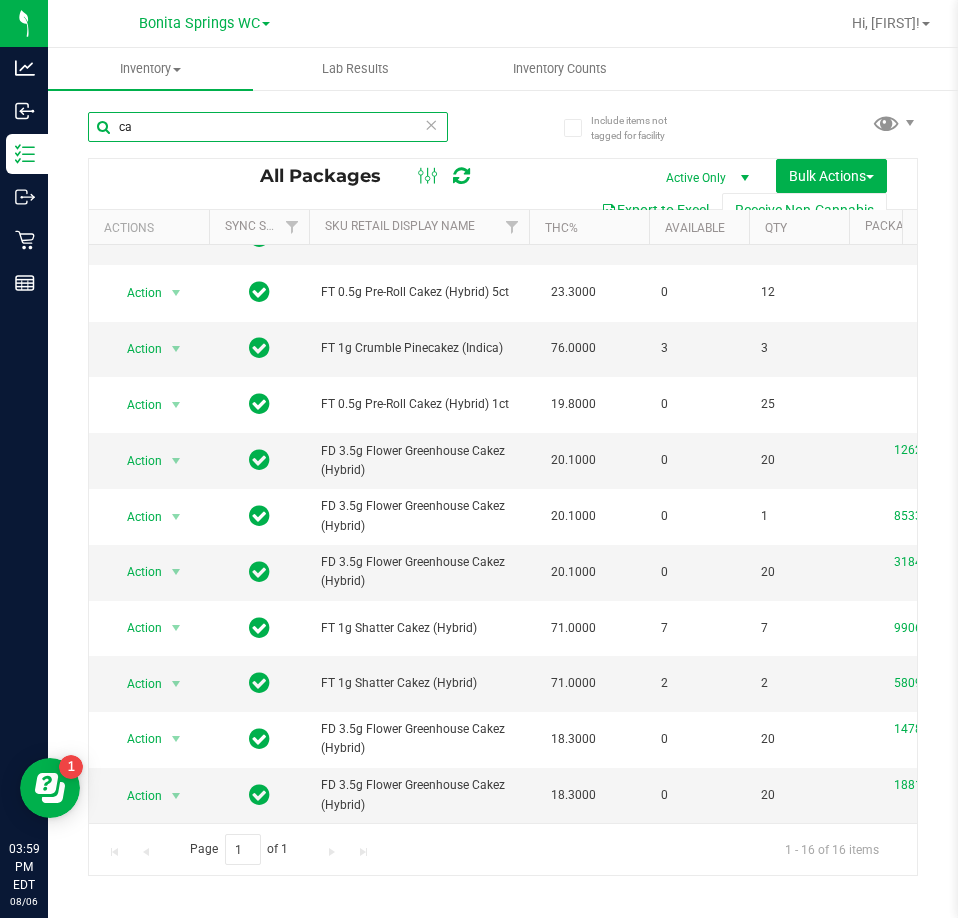 type on "c" 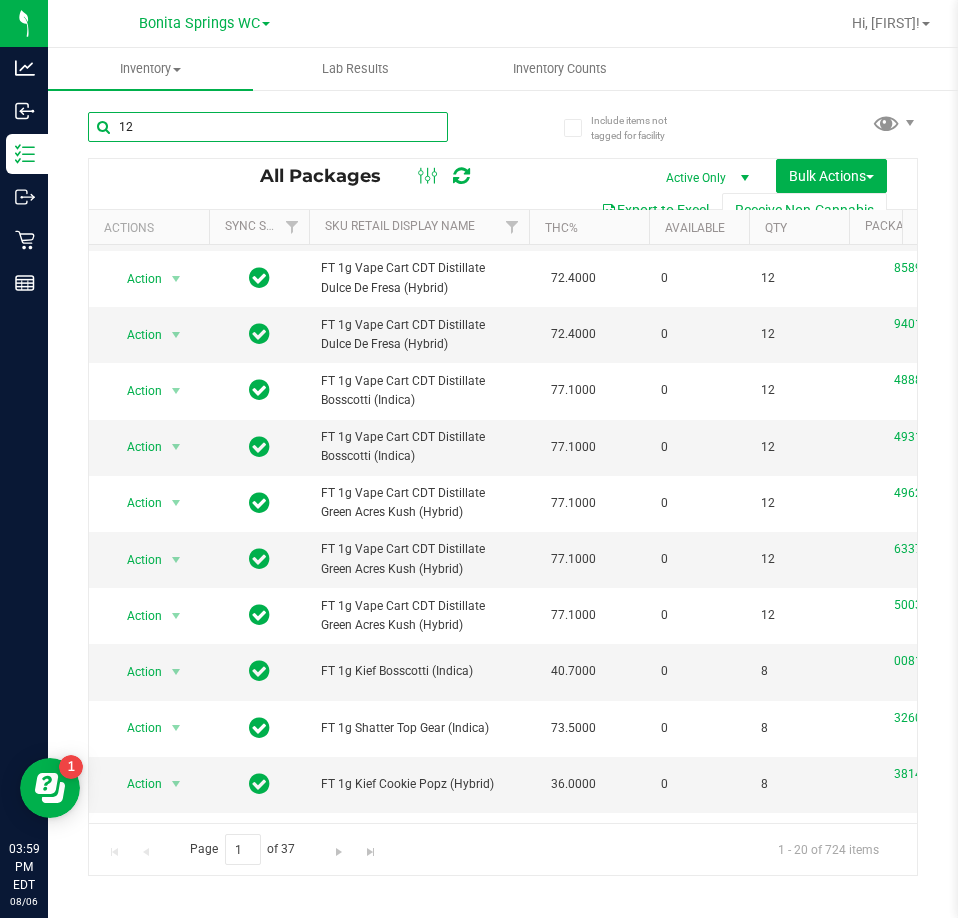 scroll, scrollTop: 0, scrollLeft: 0, axis: both 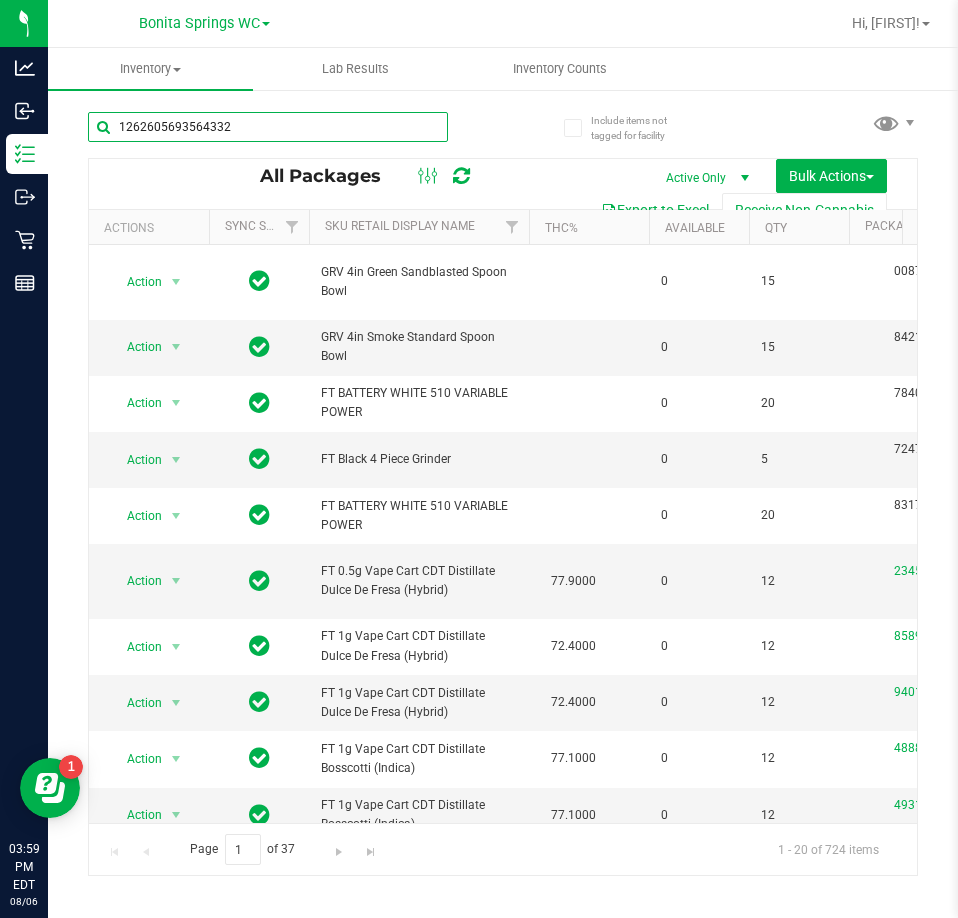 type on "1262605693564332" 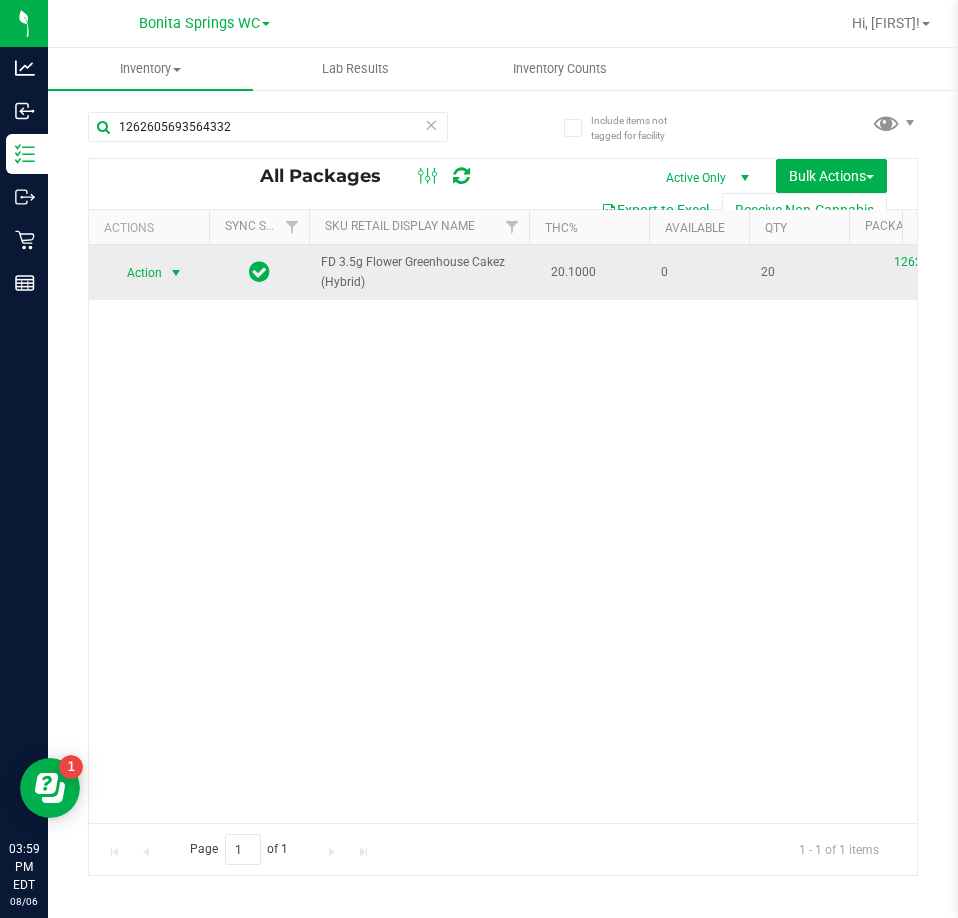 click at bounding box center [176, 273] 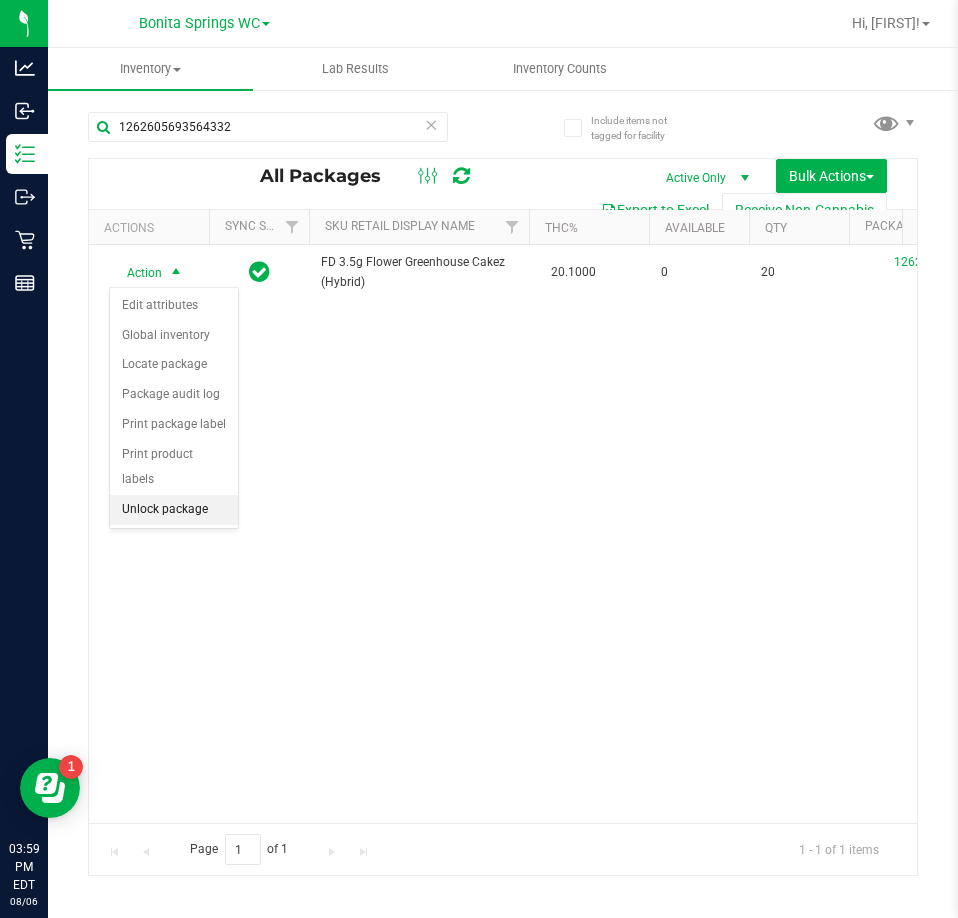 click on "Unlock package" at bounding box center (174, 510) 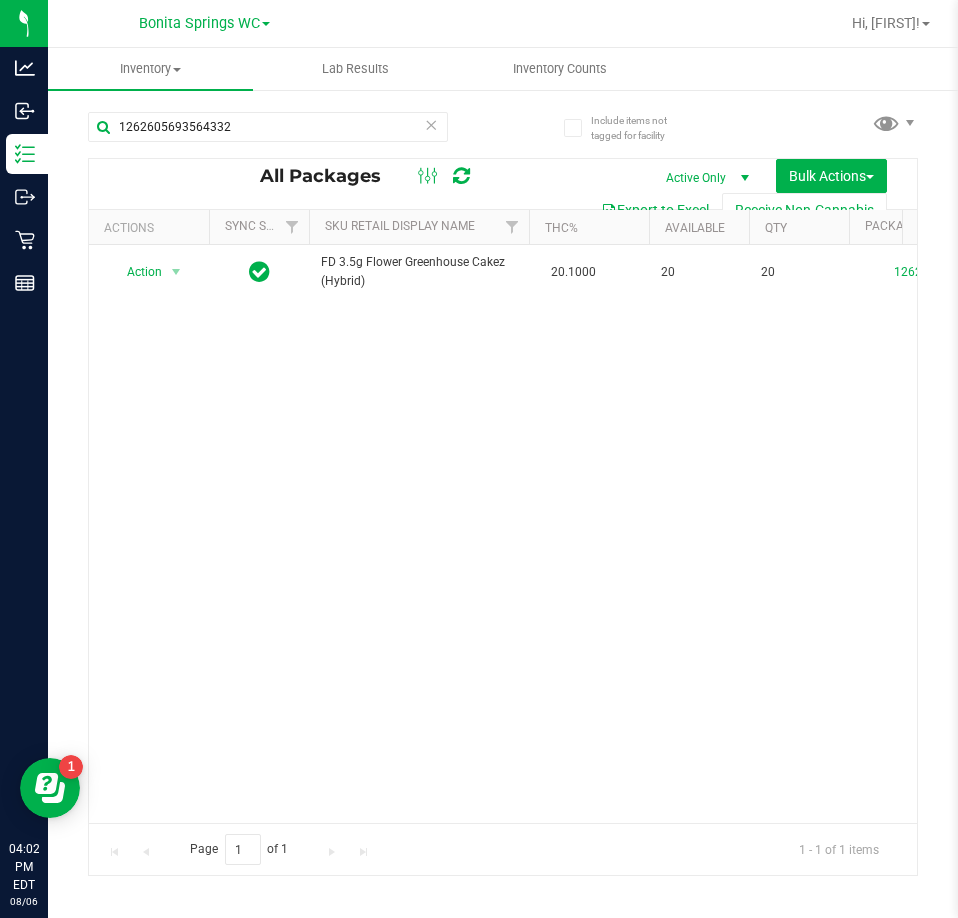 click at bounding box center (431, 124) 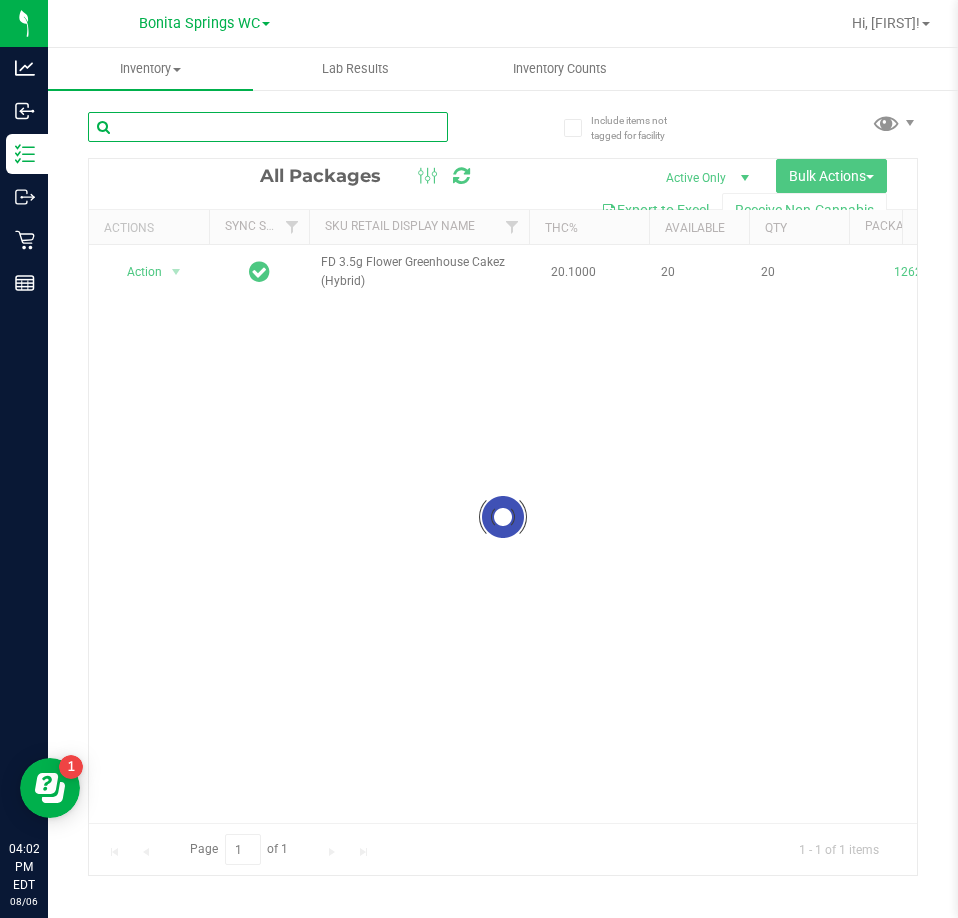 click at bounding box center [268, 127] 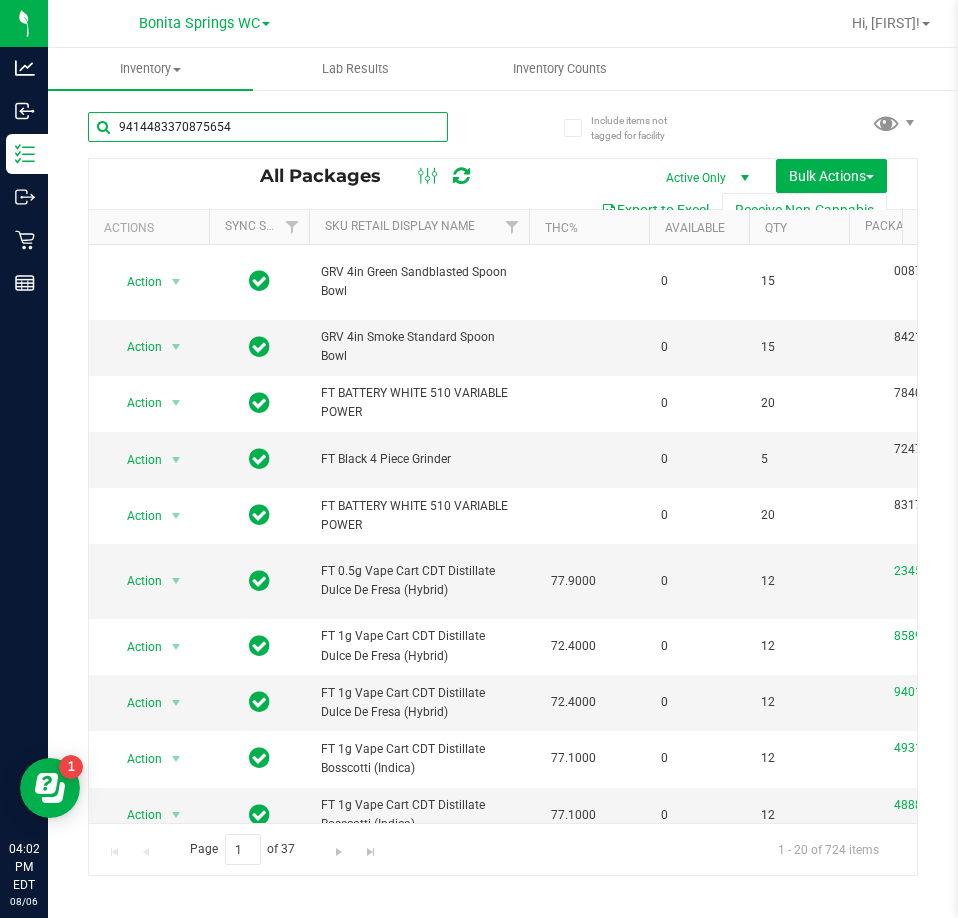 type on "9414483370875654" 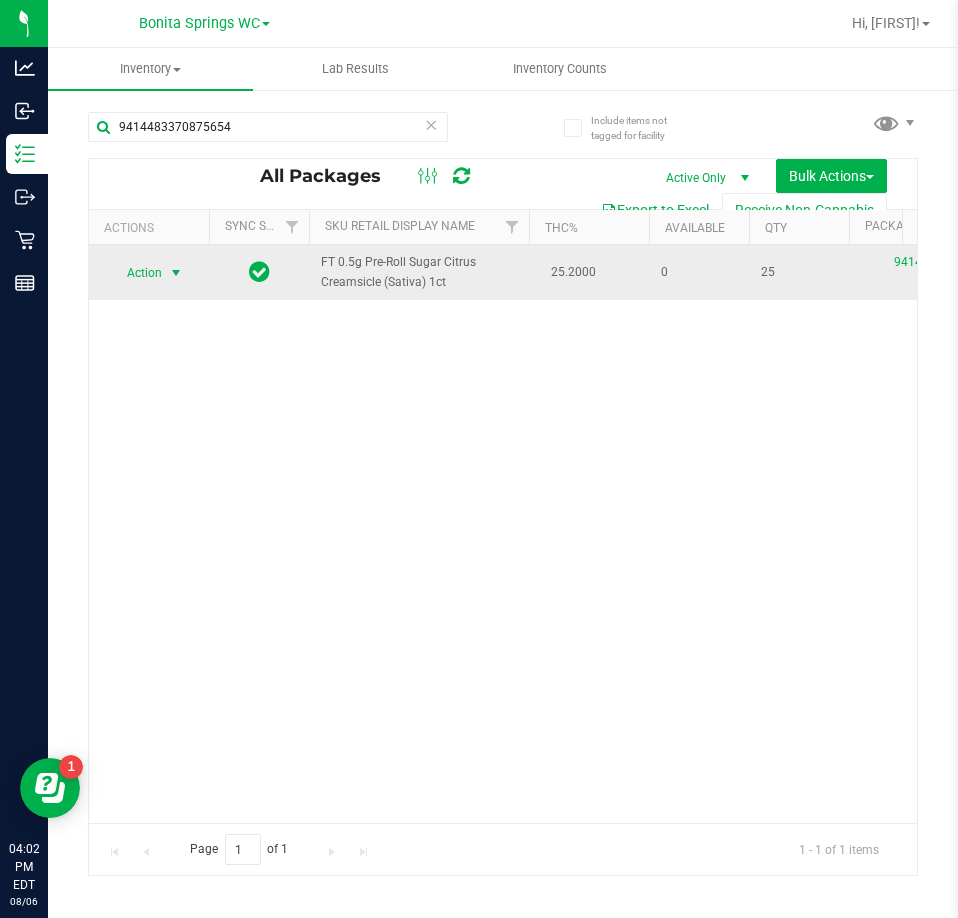 click at bounding box center [176, 273] 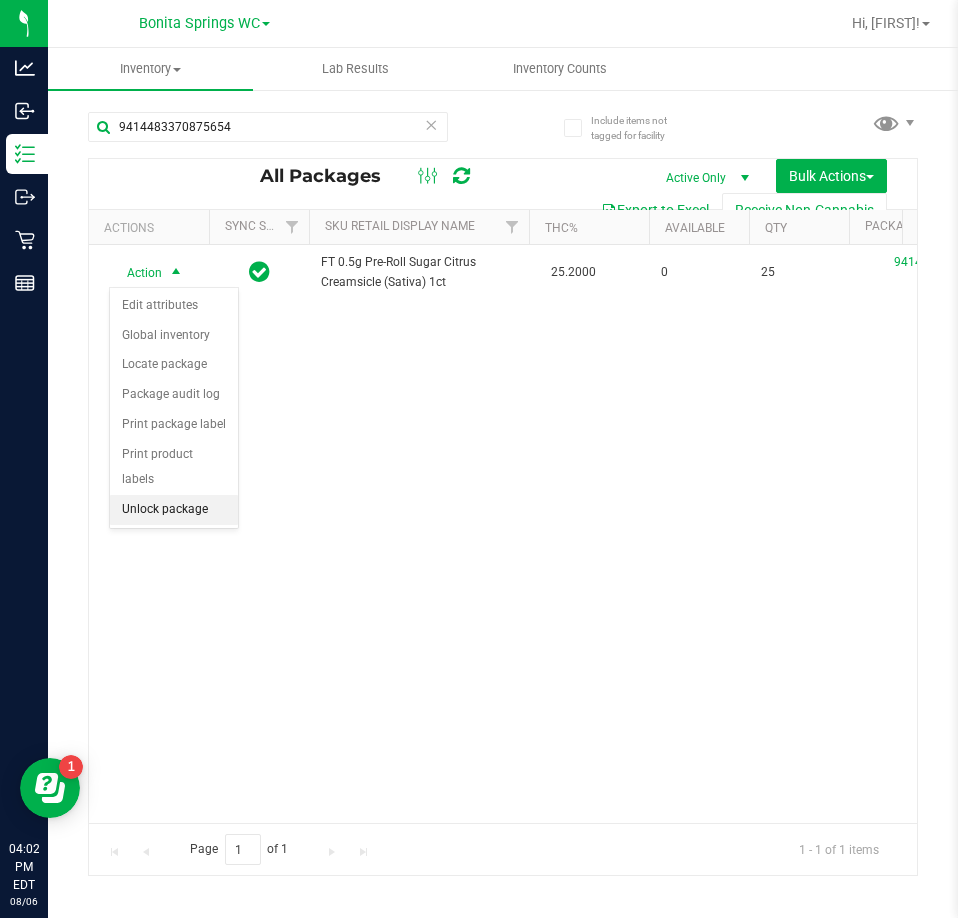 click on "Unlock package" at bounding box center (174, 510) 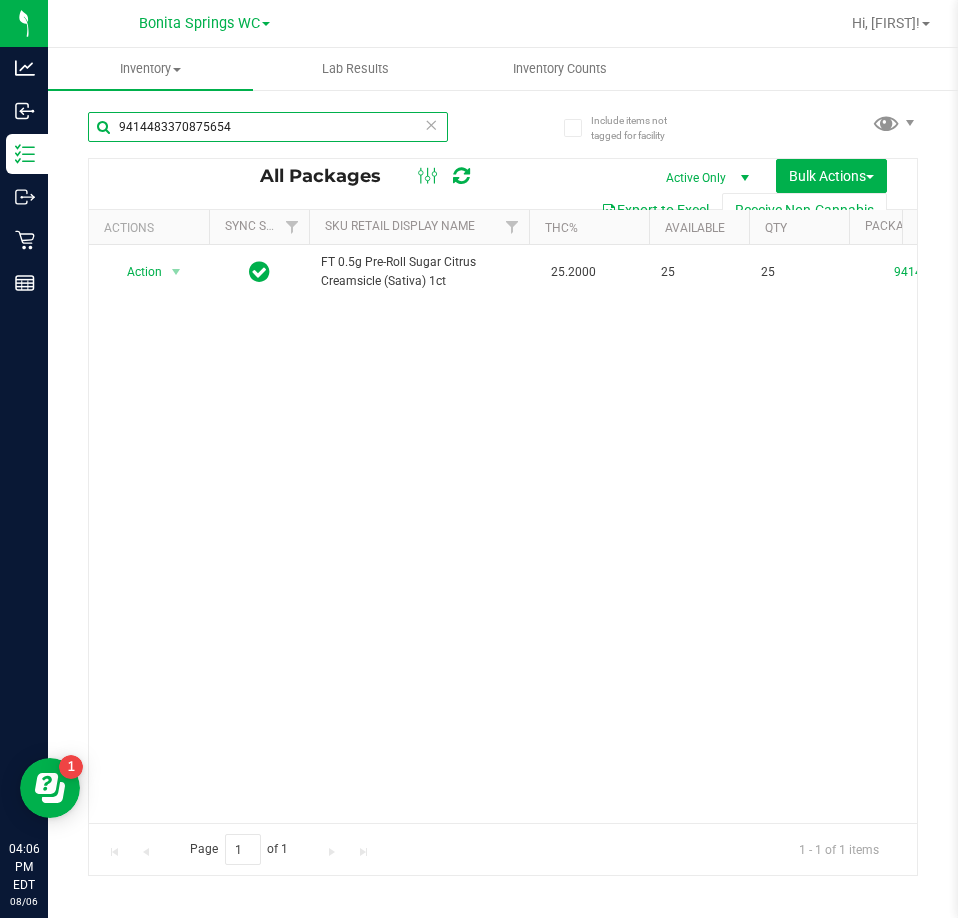 click on "9414483370875654" at bounding box center (268, 127) 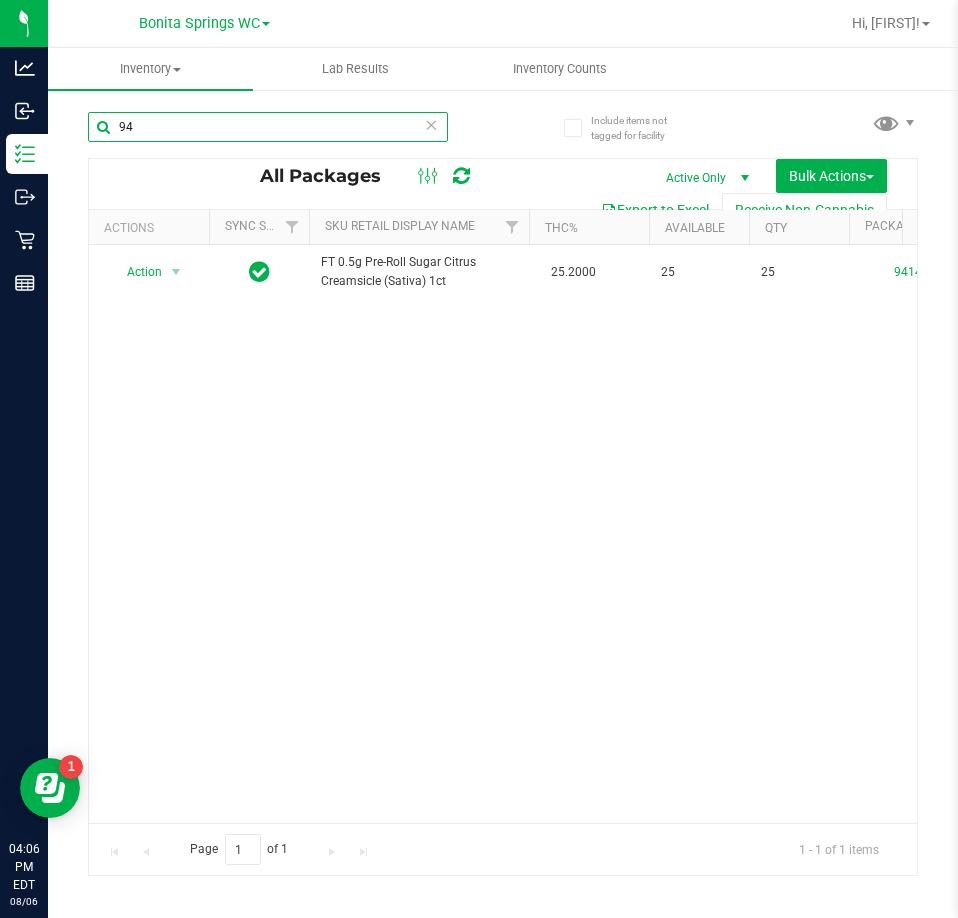 type on "9" 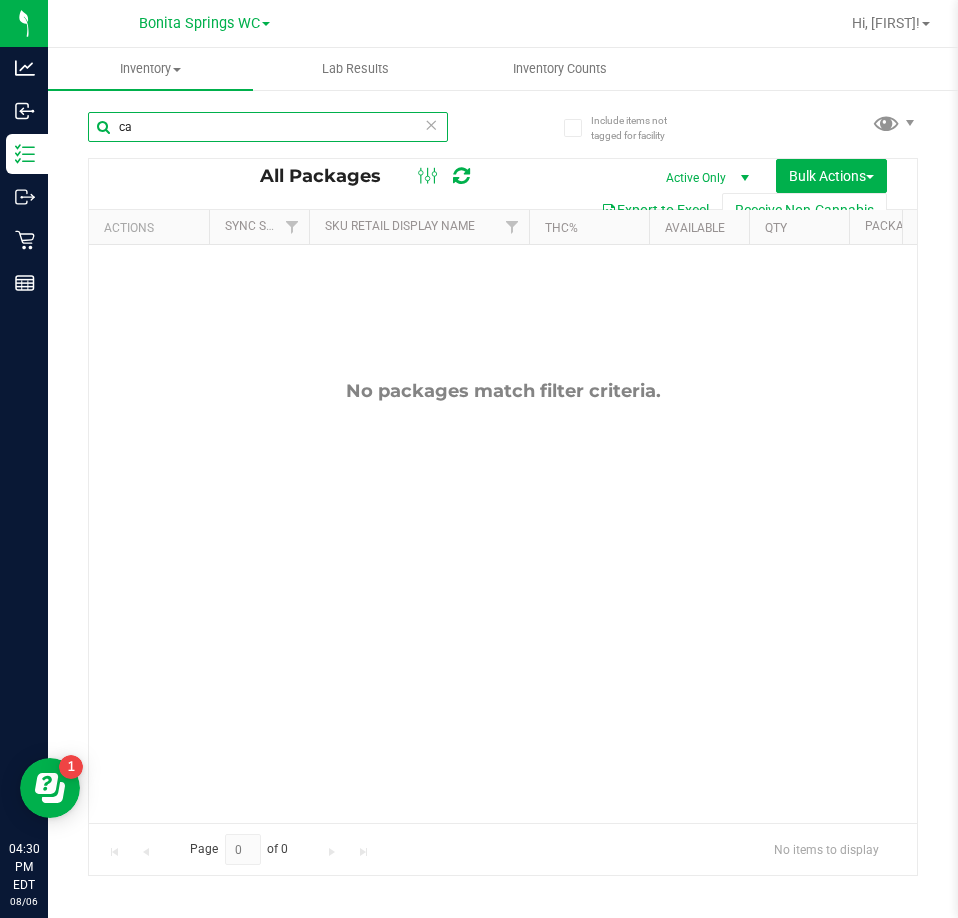 type on "c" 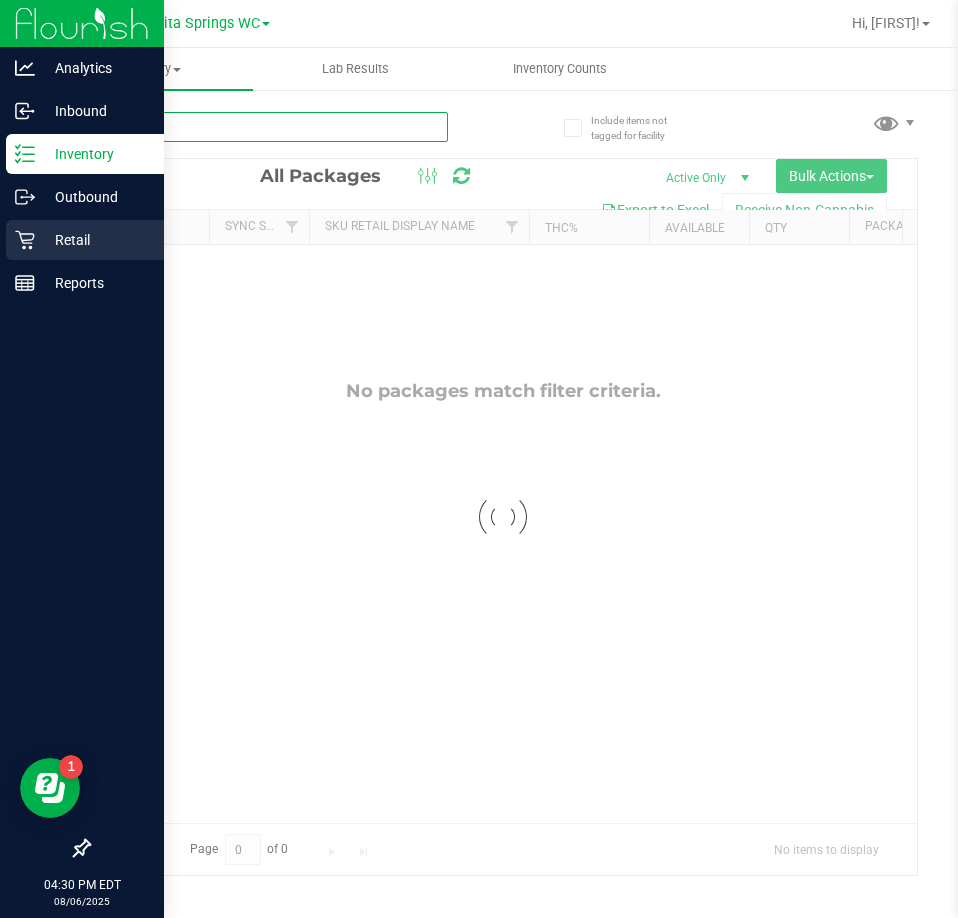 type 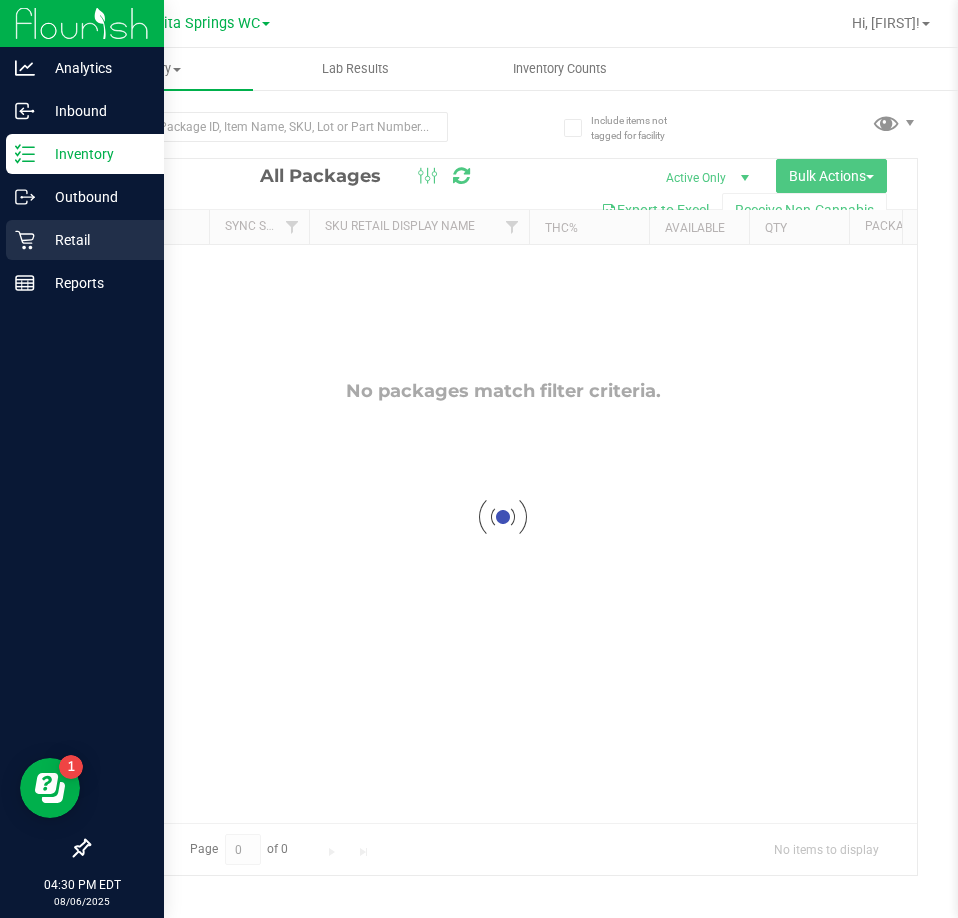 click on "Retail" at bounding box center (95, 240) 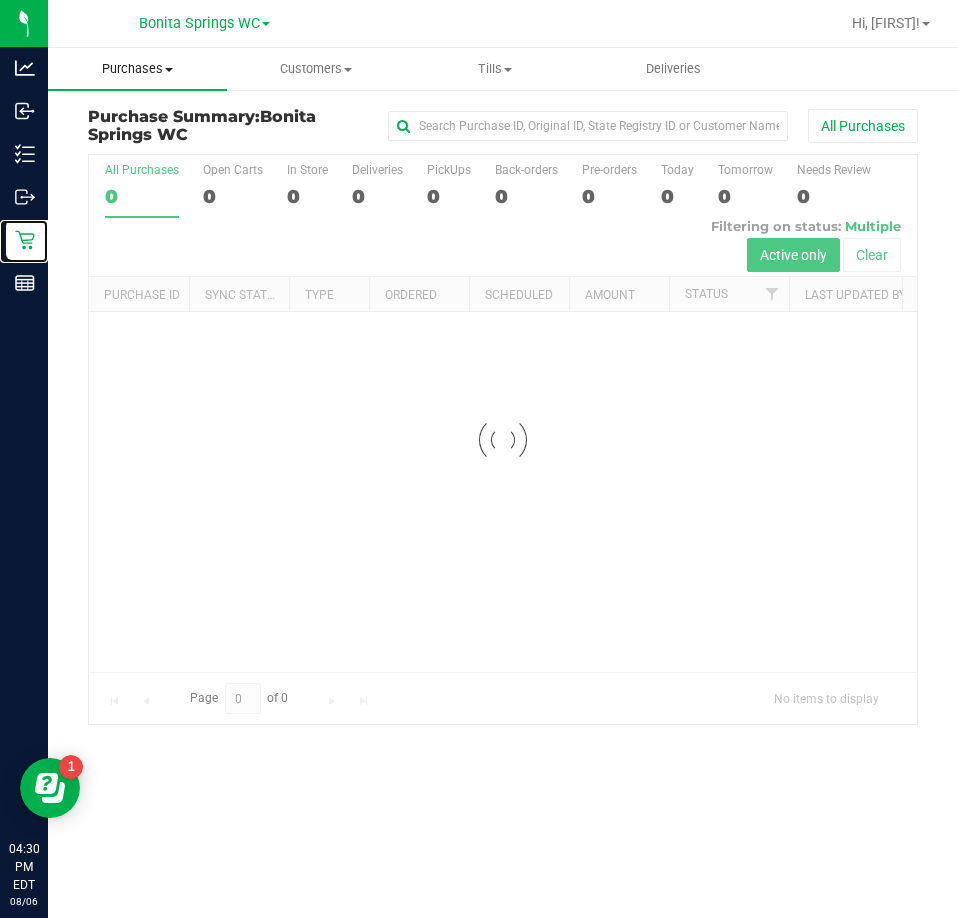 click on "Purchases" at bounding box center [137, 69] 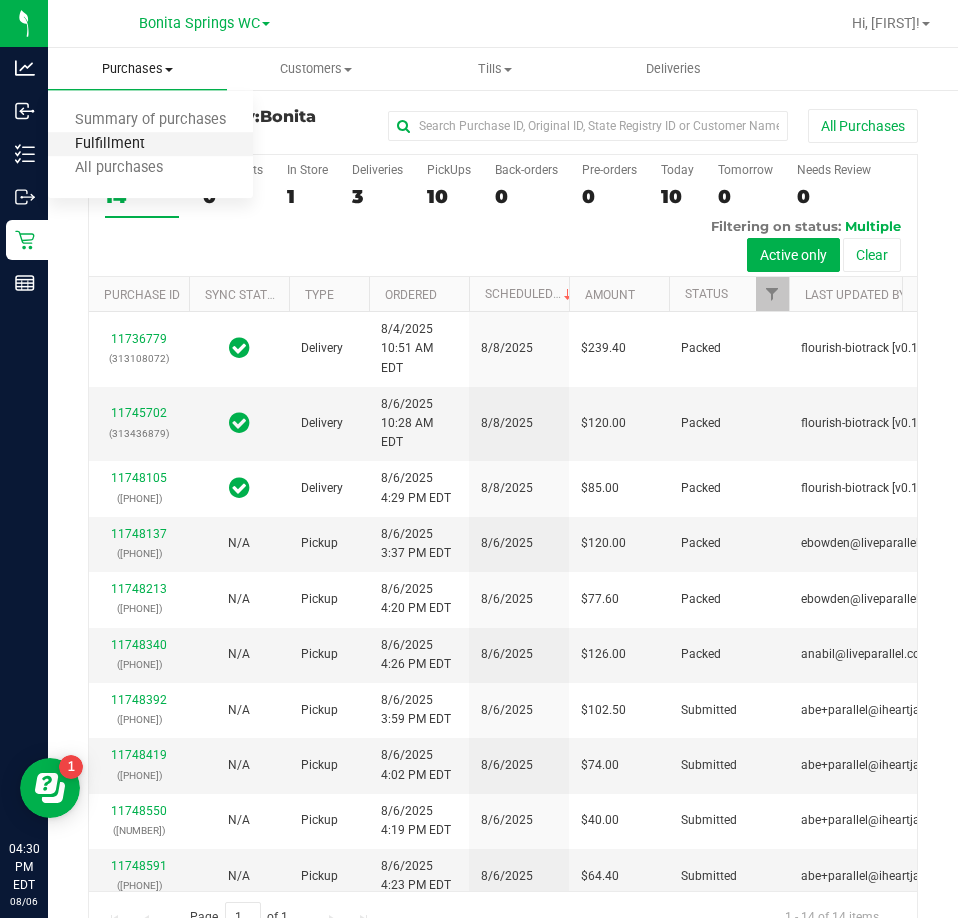 click on "Fulfillment" at bounding box center (110, 144) 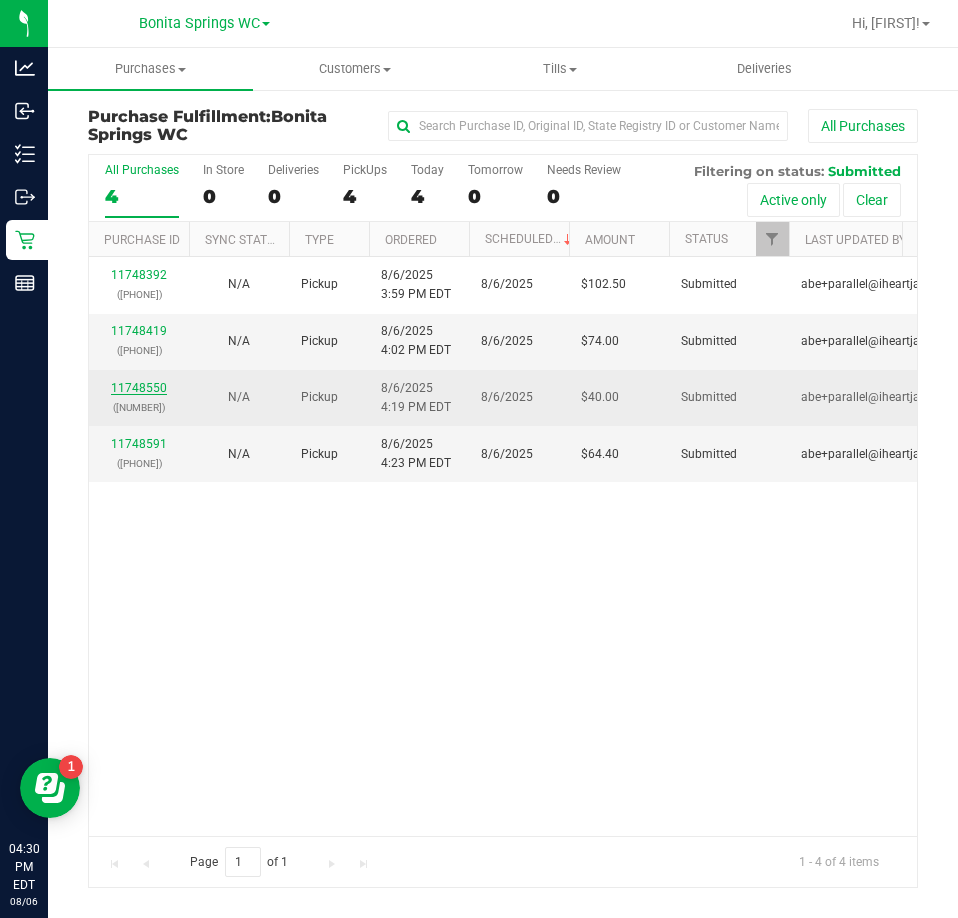 click on "11748550" at bounding box center (139, 388) 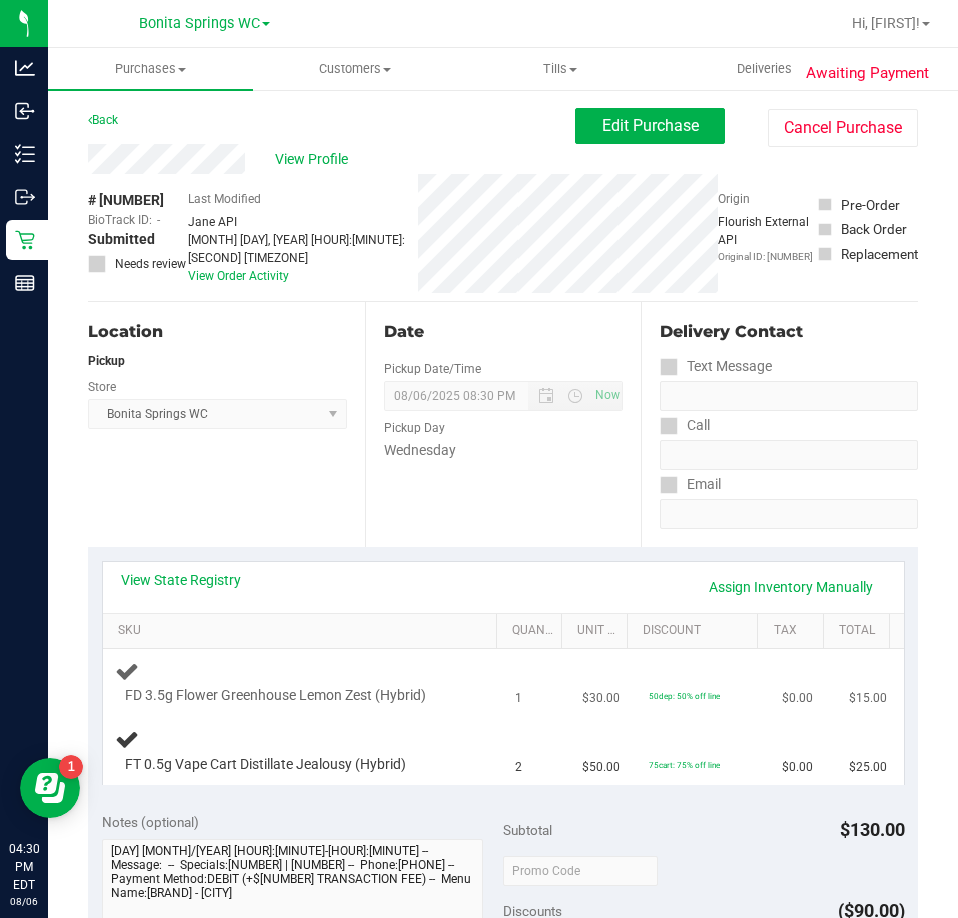 click on "FD 3.5g Flower Greenhouse Lemon Zest (Hybrid)" at bounding box center [303, 682] 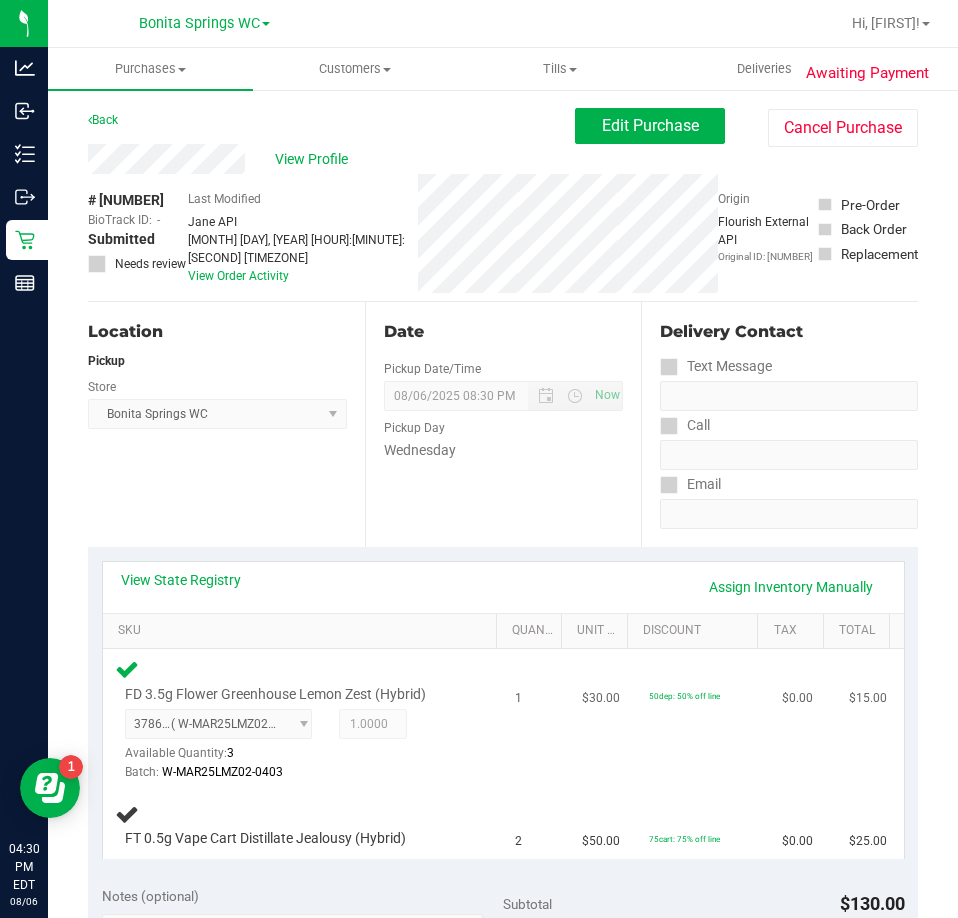 click on "[NUMBER]
(
[ID] | orig: [ID]
)
[NUMBER]
Available Quantity:  [NUMBER]
[NUMBER] [NUMBER]
Batch:
[ID]" at bounding box center (294, 745) 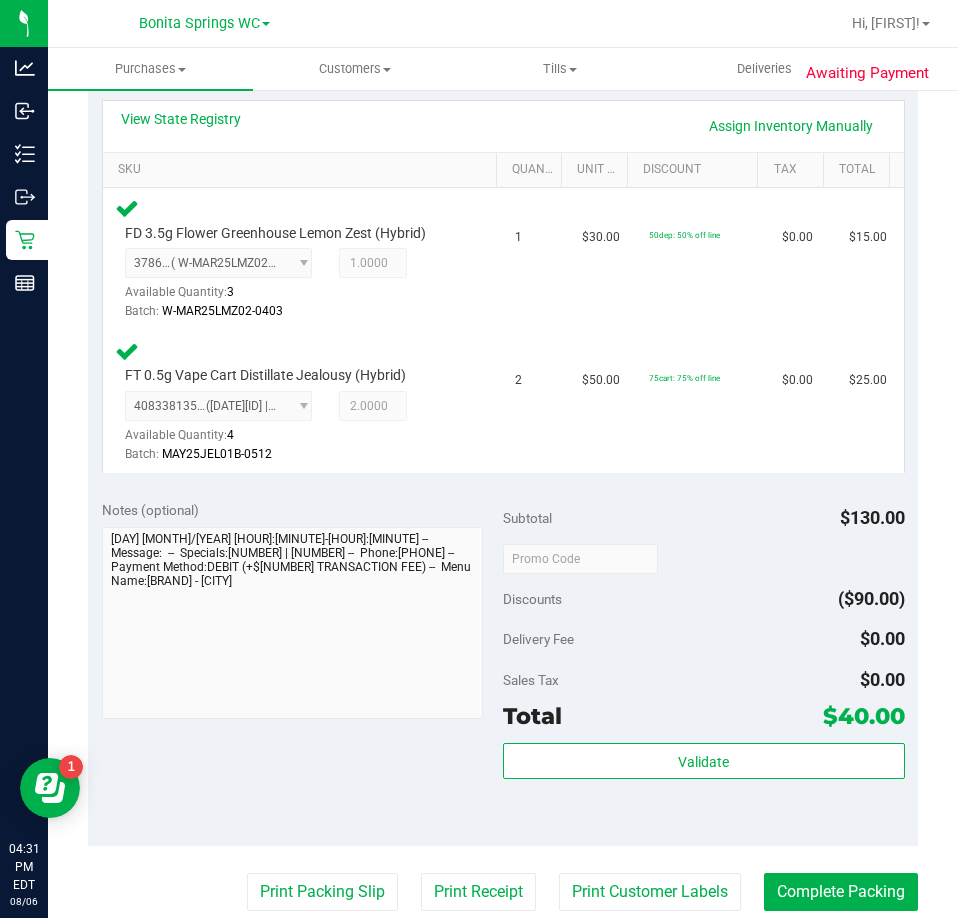 scroll, scrollTop: 454, scrollLeft: 0, axis: vertical 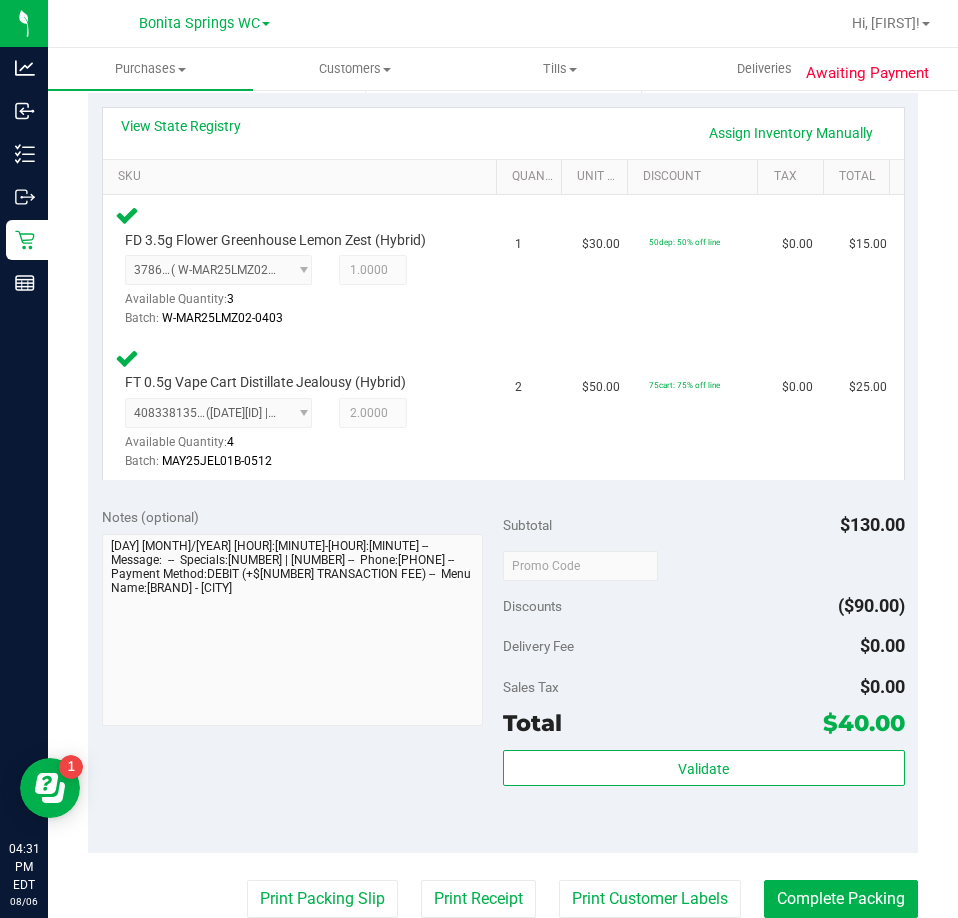click on "Total
$40.00" at bounding box center (704, 723) 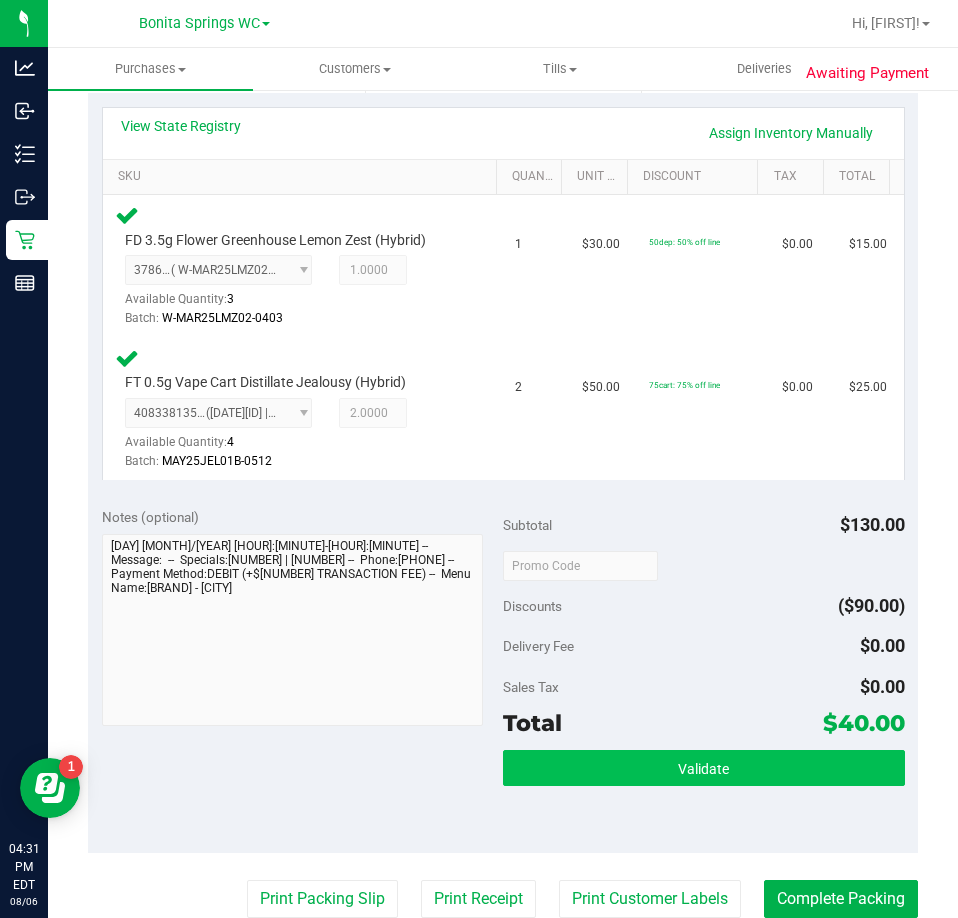 click on "Validate" at bounding box center [704, 768] 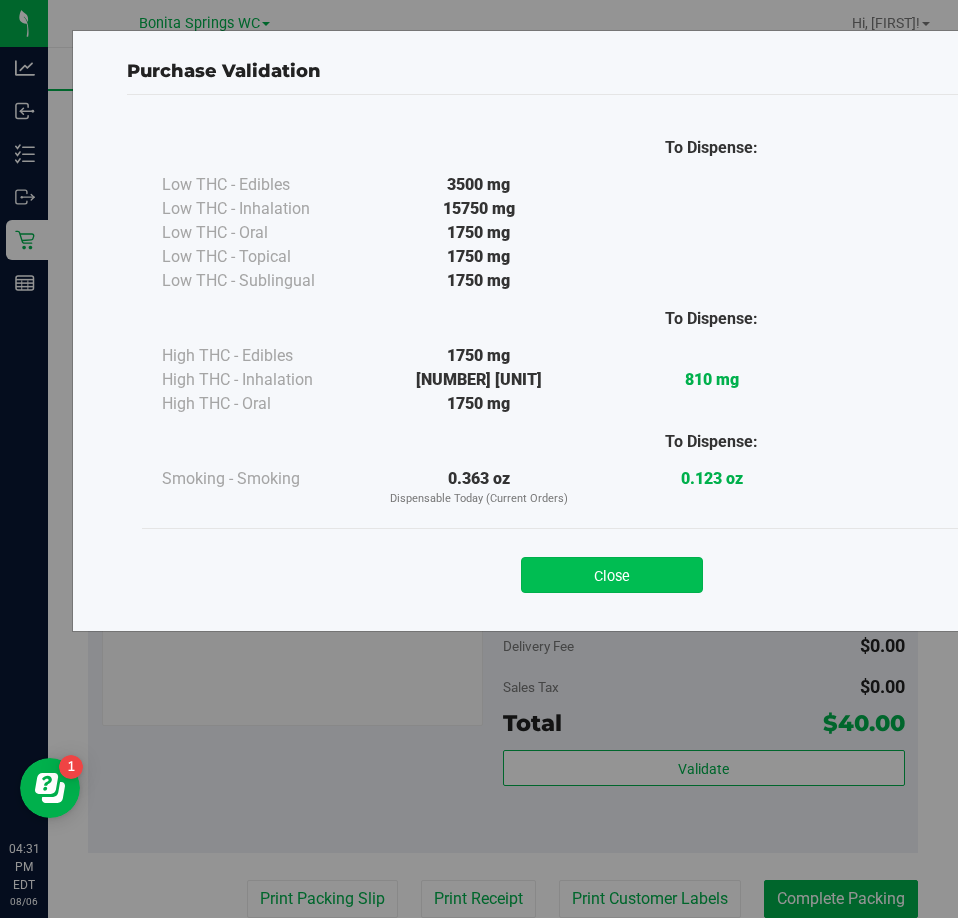 click on "Close" at bounding box center (612, 575) 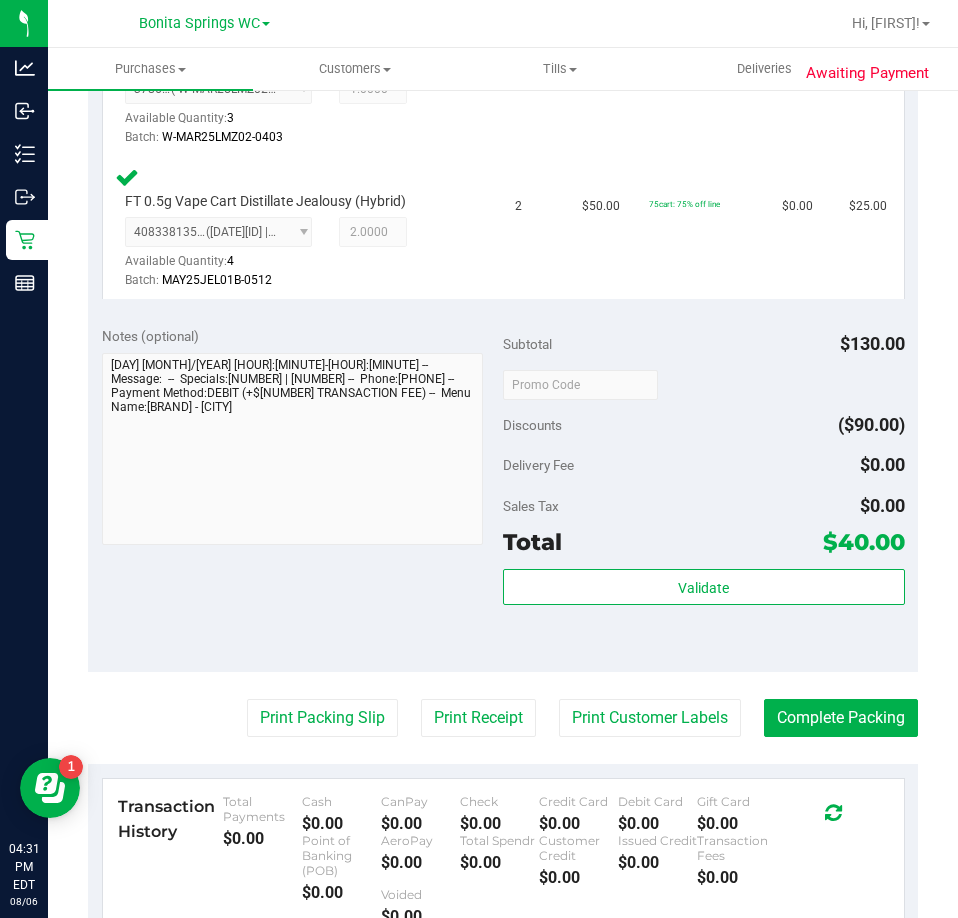 scroll, scrollTop: 701, scrollLeft: 0, axis: vertical 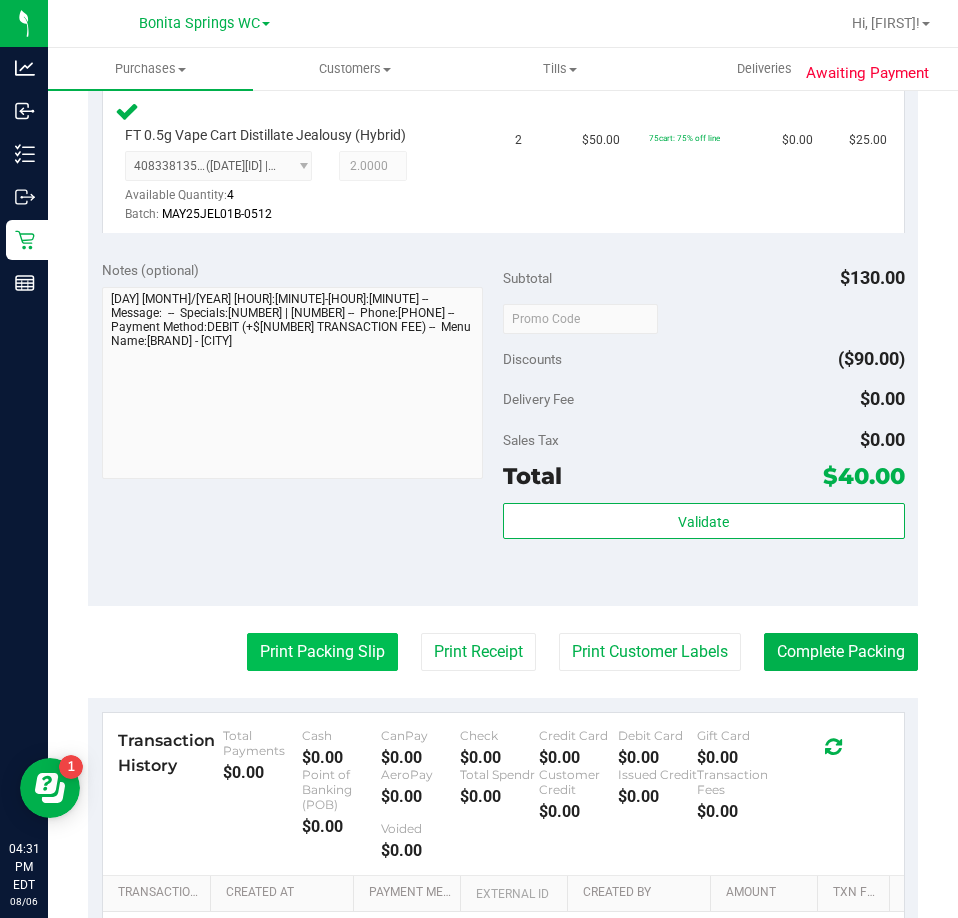 click on "Print Packing Slip" at bounding box center [322, 652] 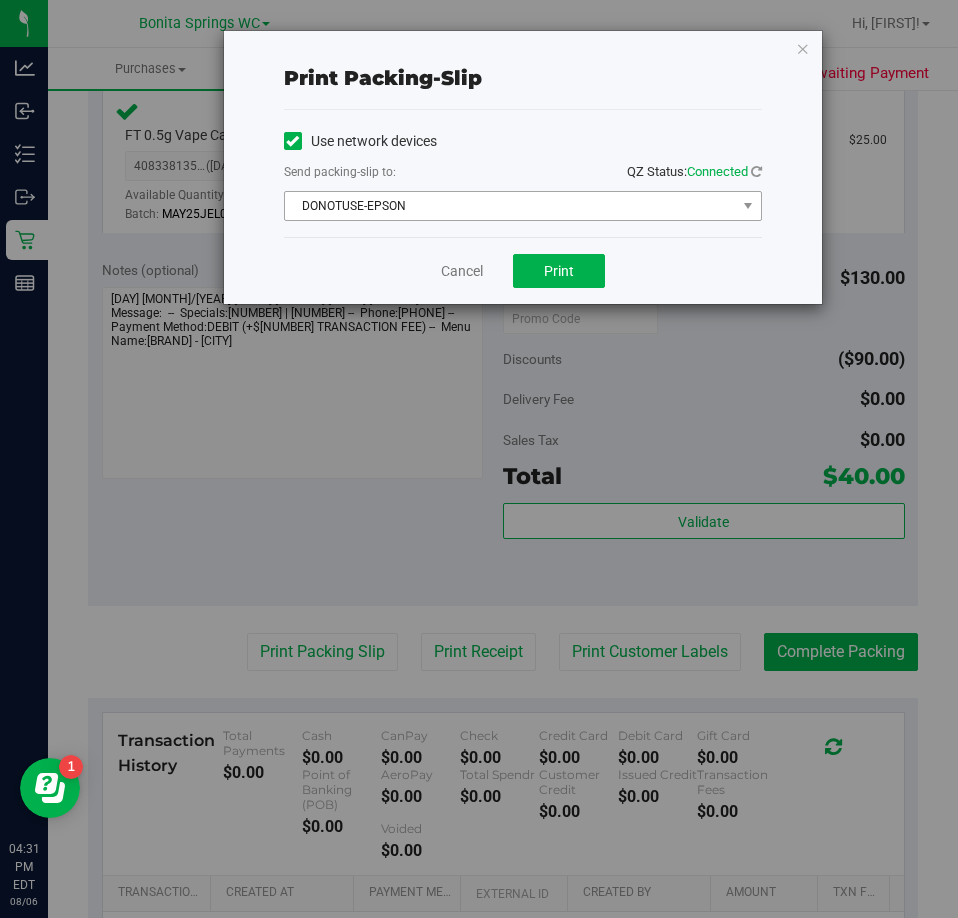 click on "DONOTUSE-EPSON" at bounding box center [510, 206] 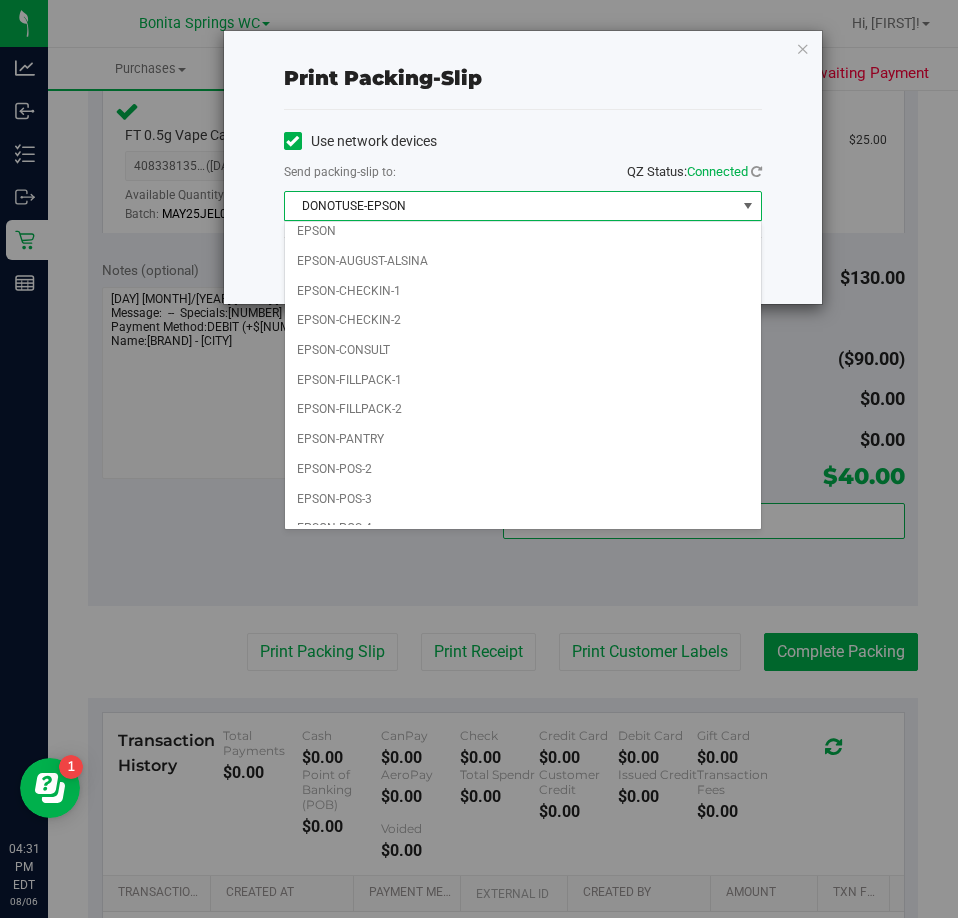 scroll, scrollTop: 41, scrollLeft: 0, axis: vertical 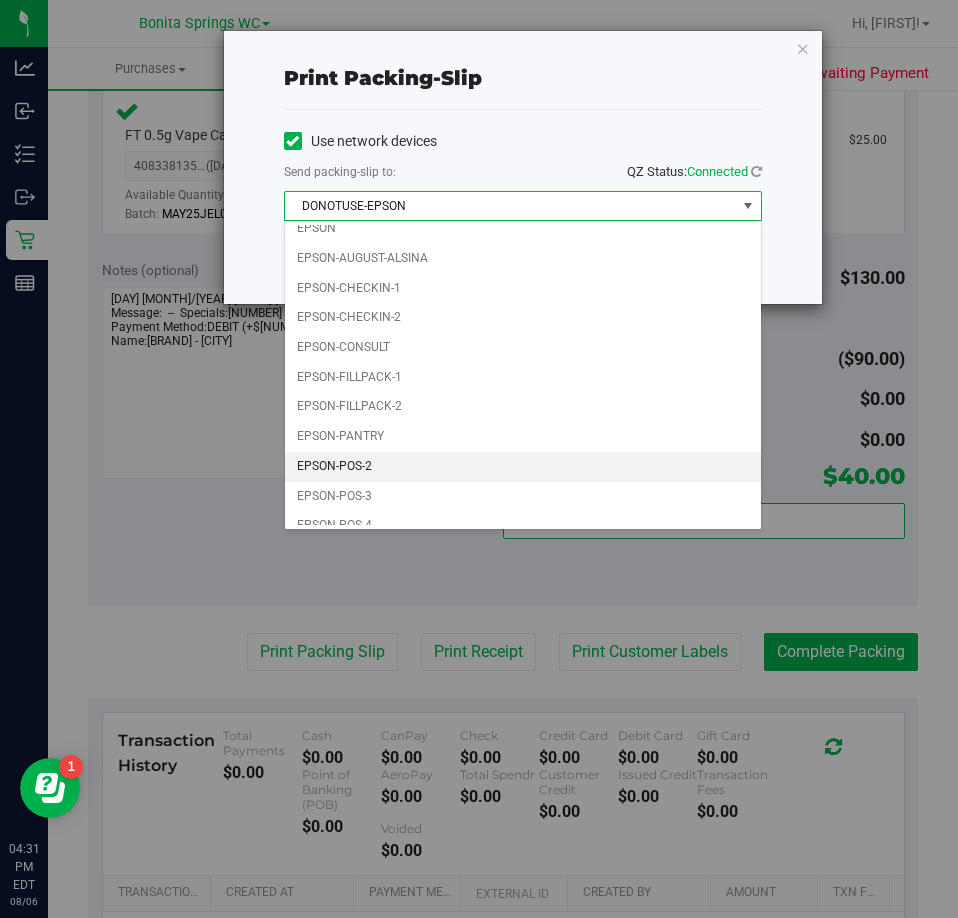 click on "EPSON-POS-2" at bounding box center [523, 467] 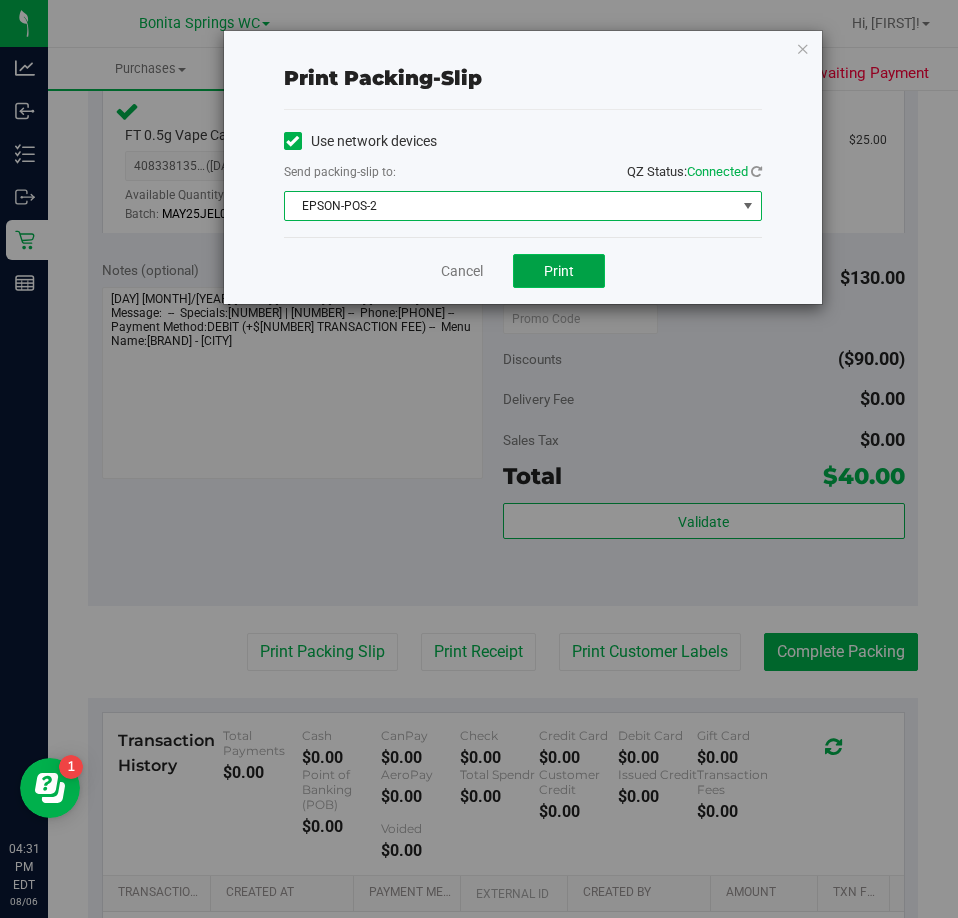 click on "Print" at bounding box center [559, 271] 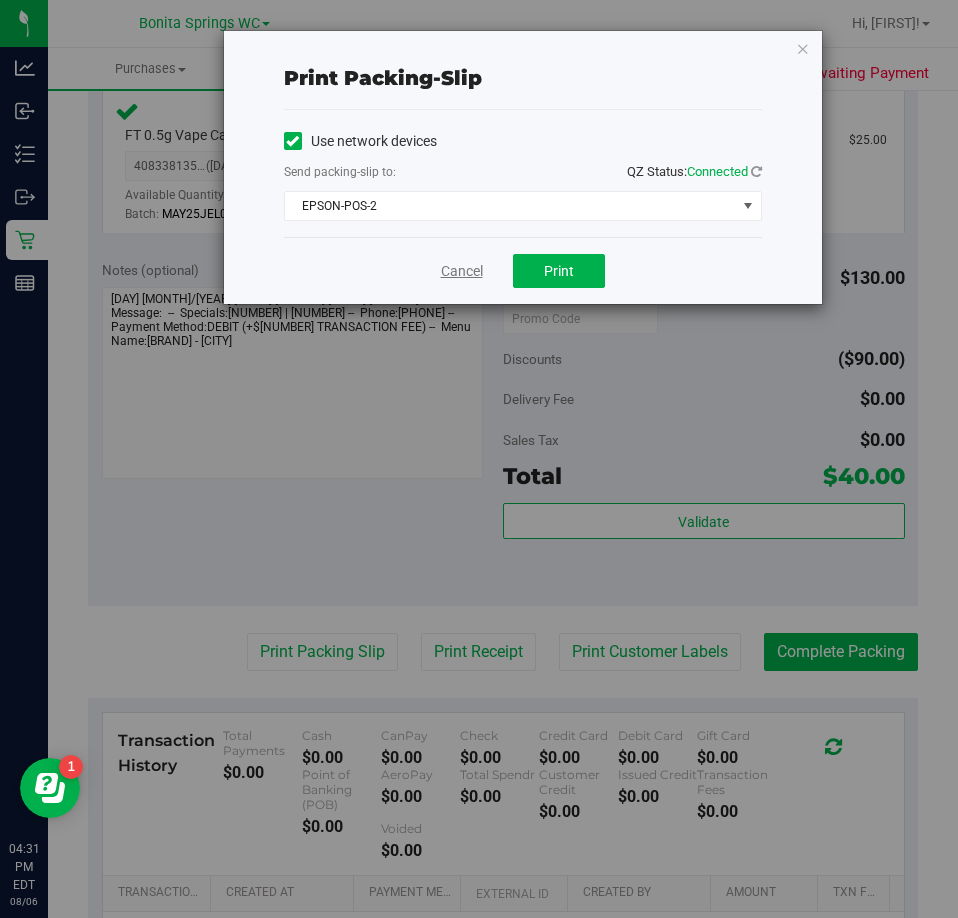 click on "Cancel" at bounding box center (462, 271) 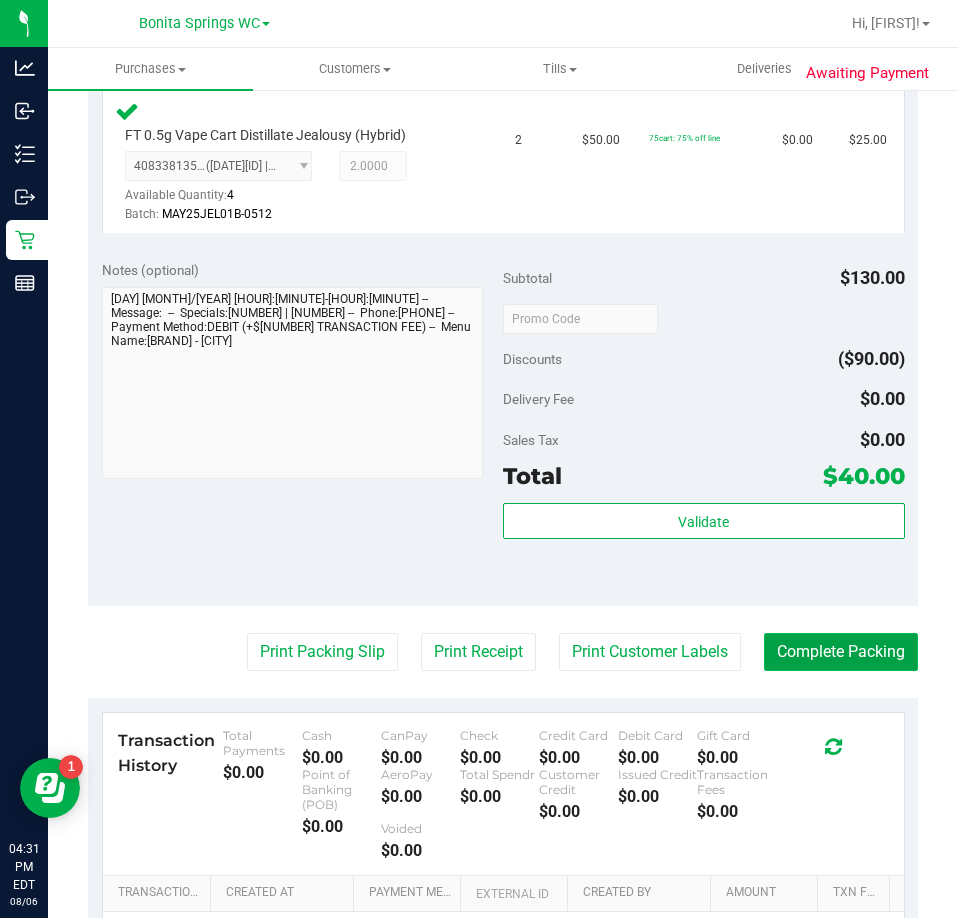 click on "Complete Packing" at bounding box center (841, 652) 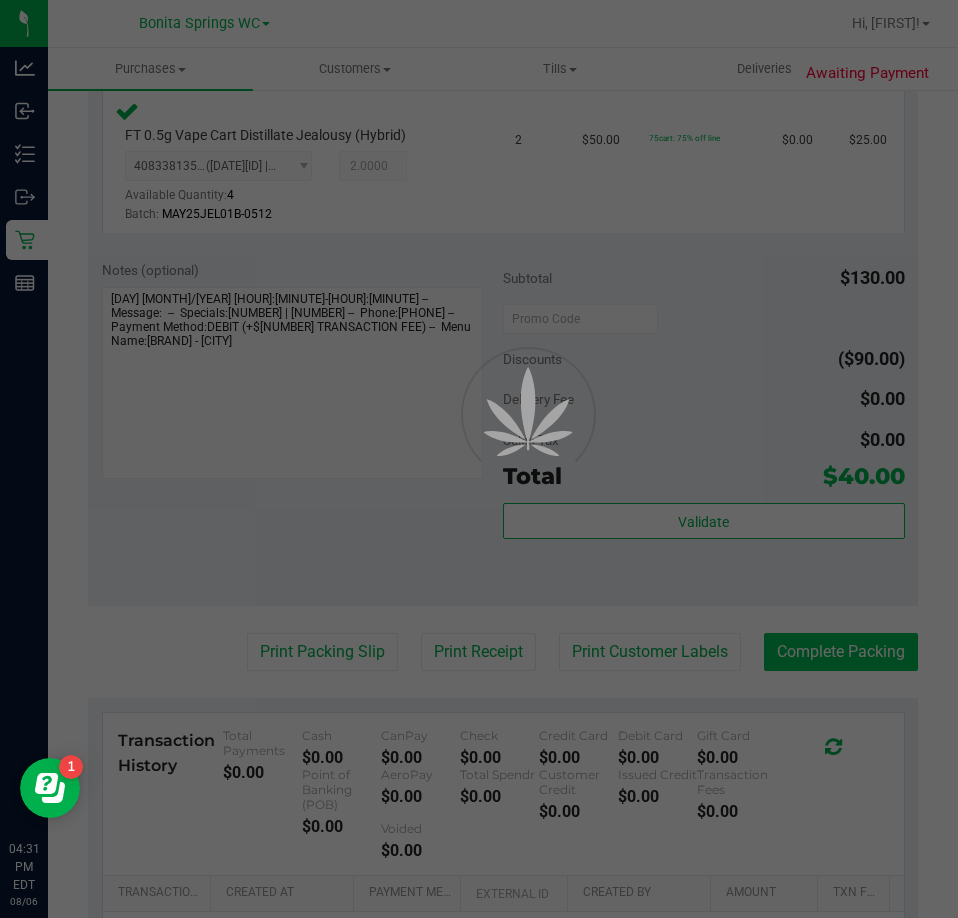 scroll, scrollTop: 0, scrollLeft: 0, axis: both 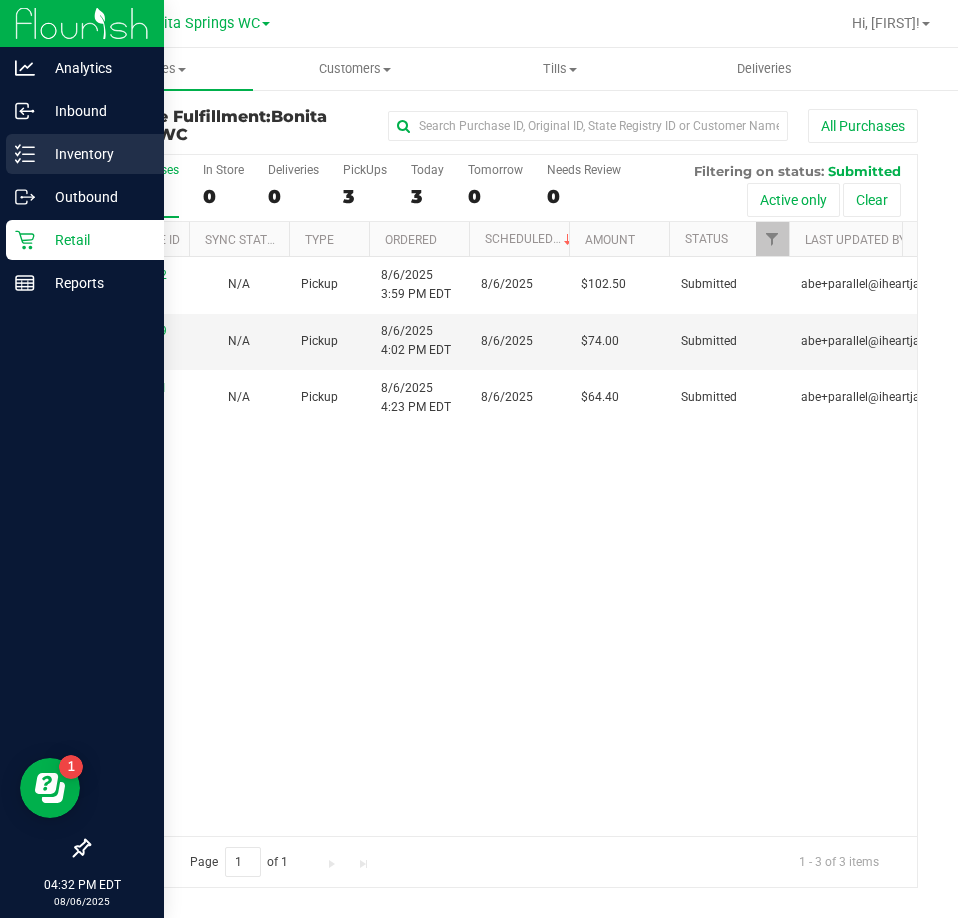 click 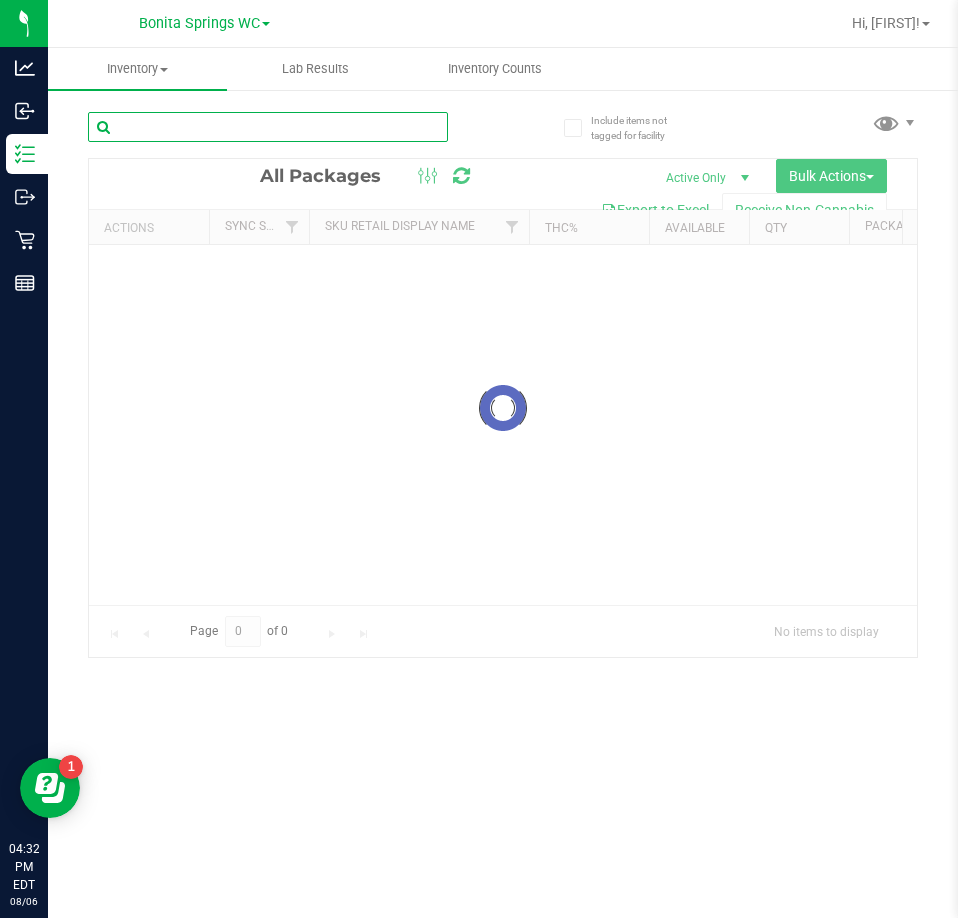 click at bounding box center (268, 127) 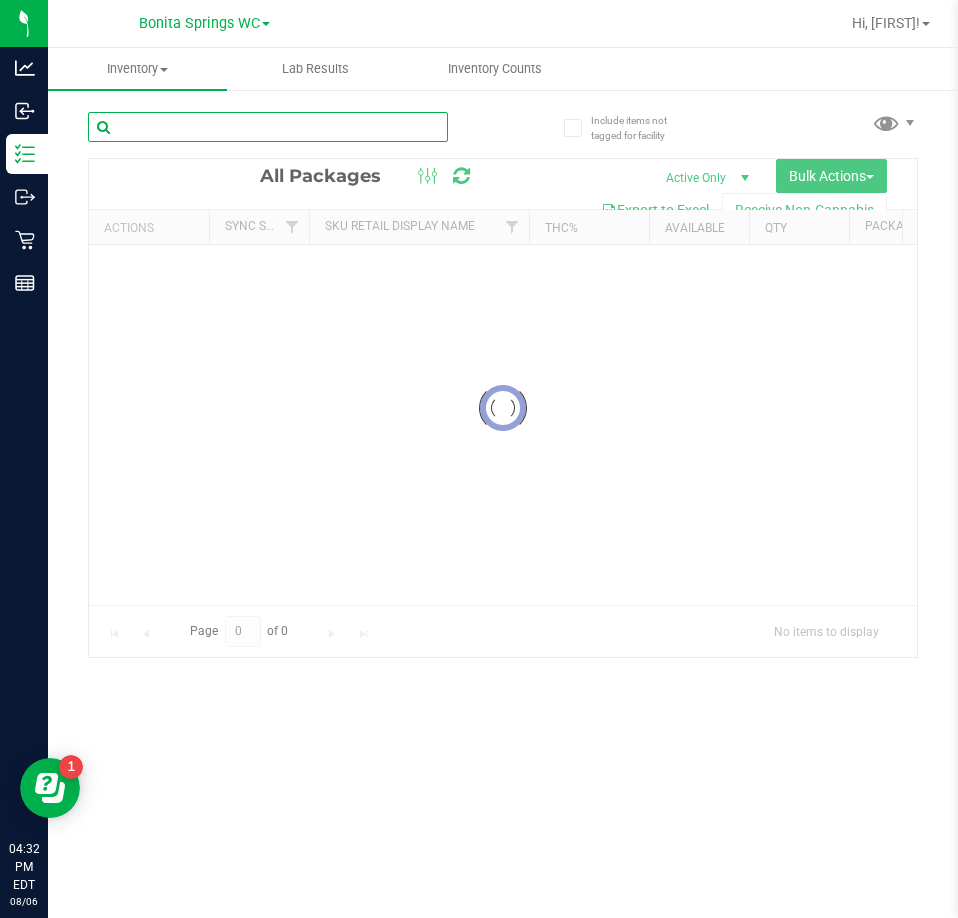 click at bounding box center (268, 127) 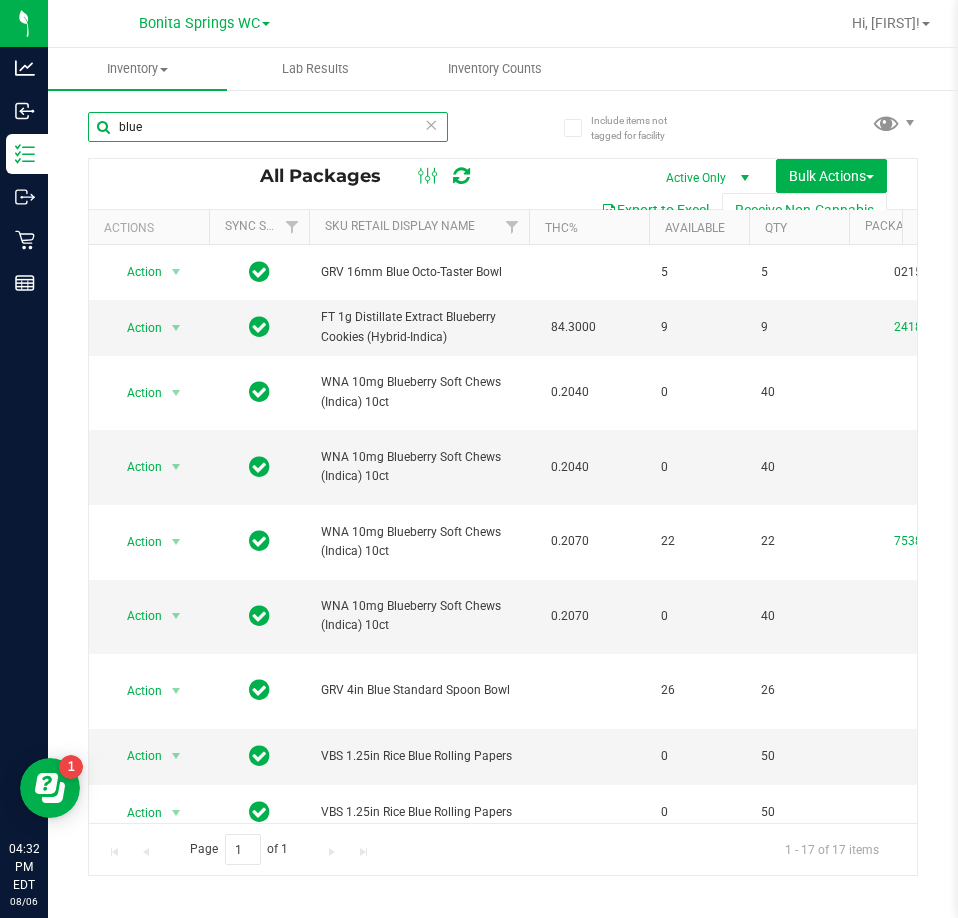 type on "blue z" 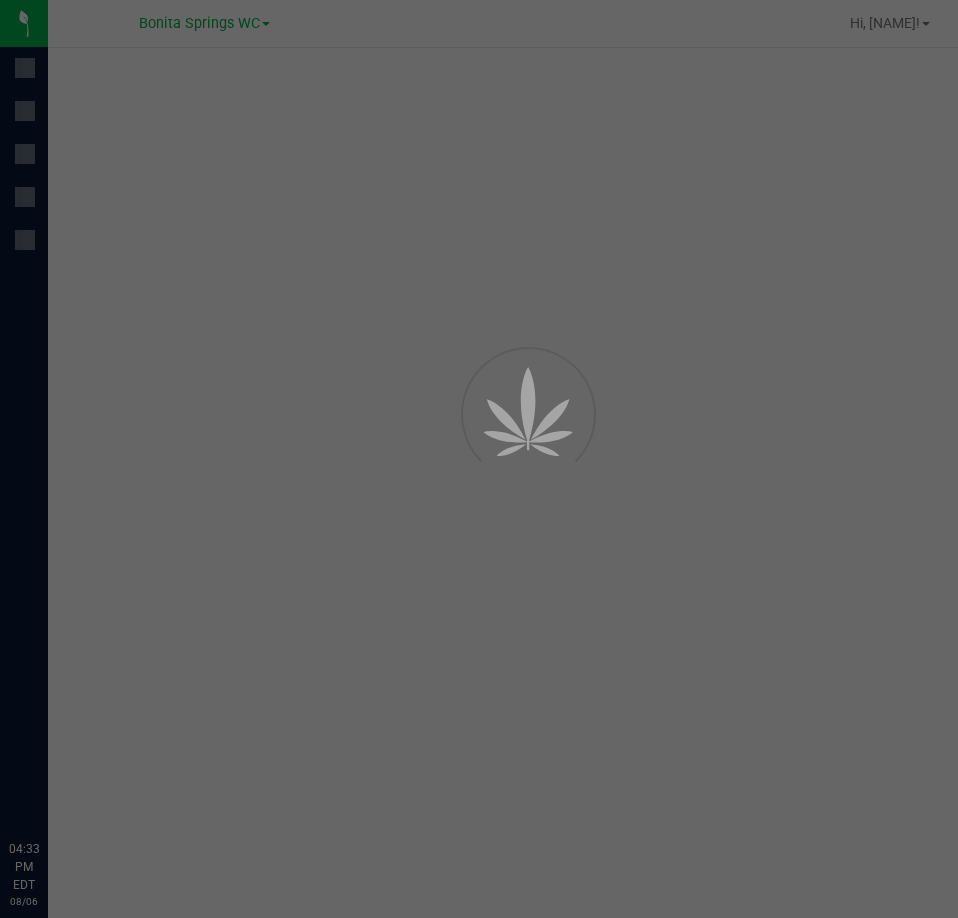 scroll, scrollTop: 0, scrollLeft: 0, axis: both 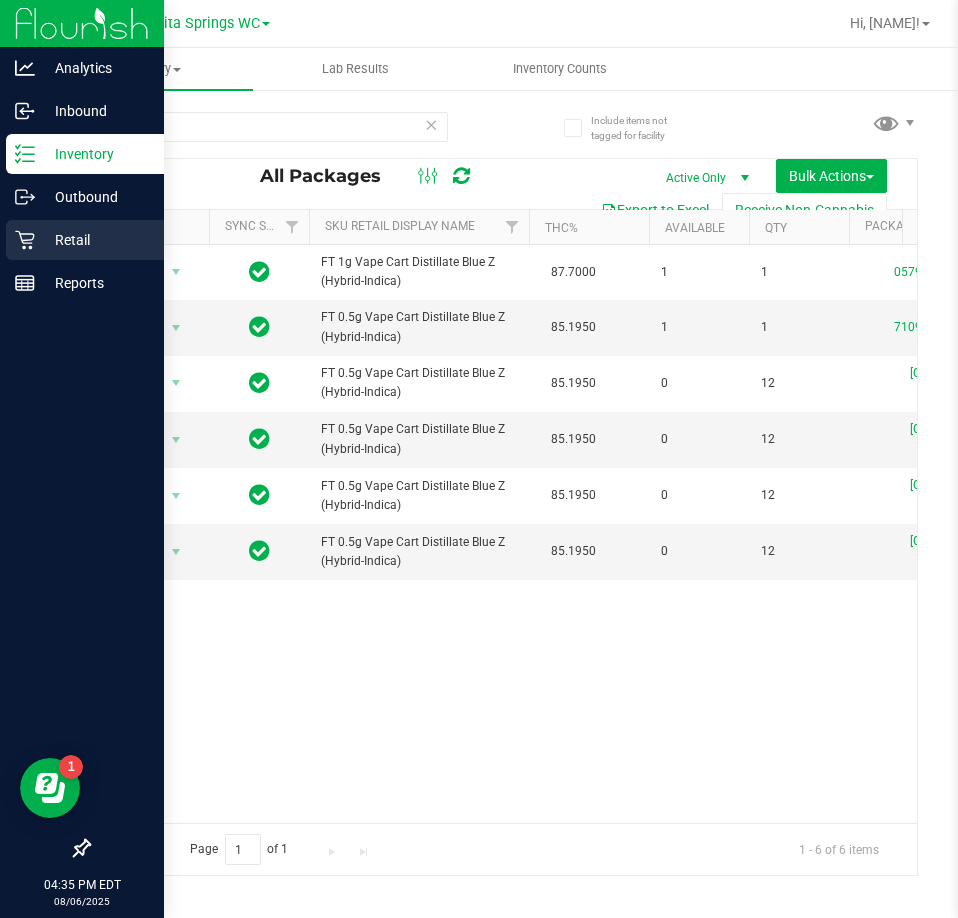 click 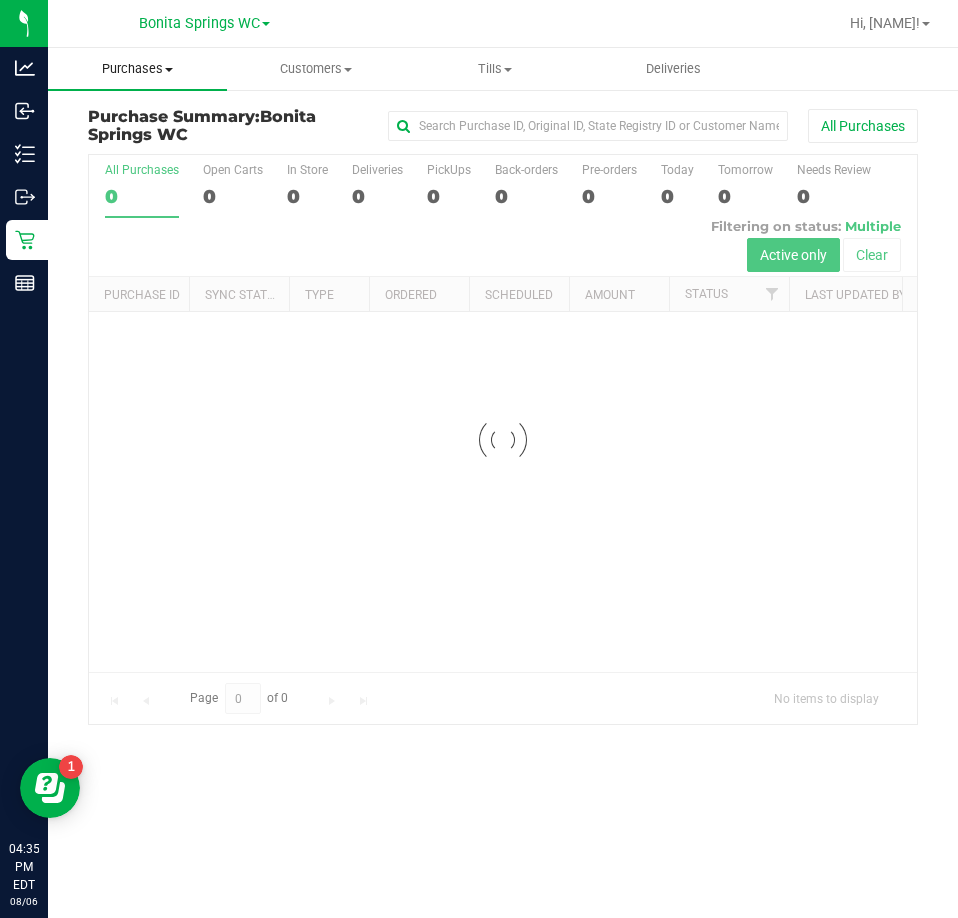 click on "Purchases" at bounding box center (137, 69) 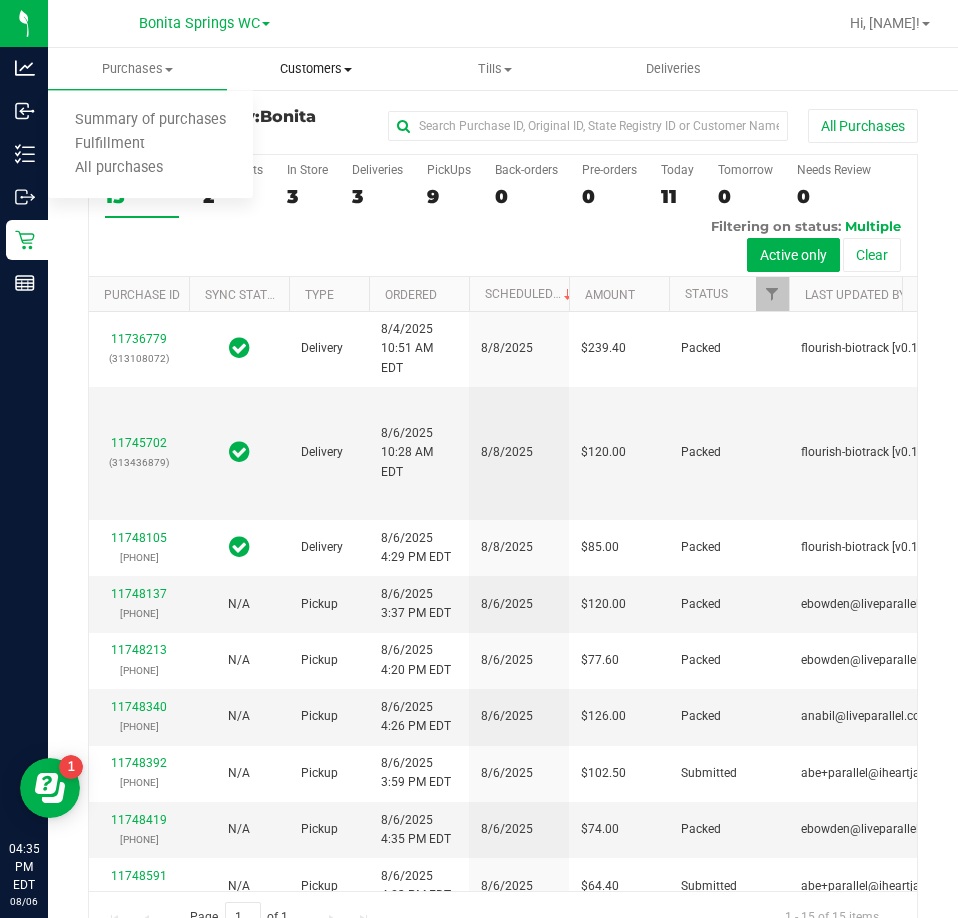 click on "Customers" at bounding box center [316, 69] 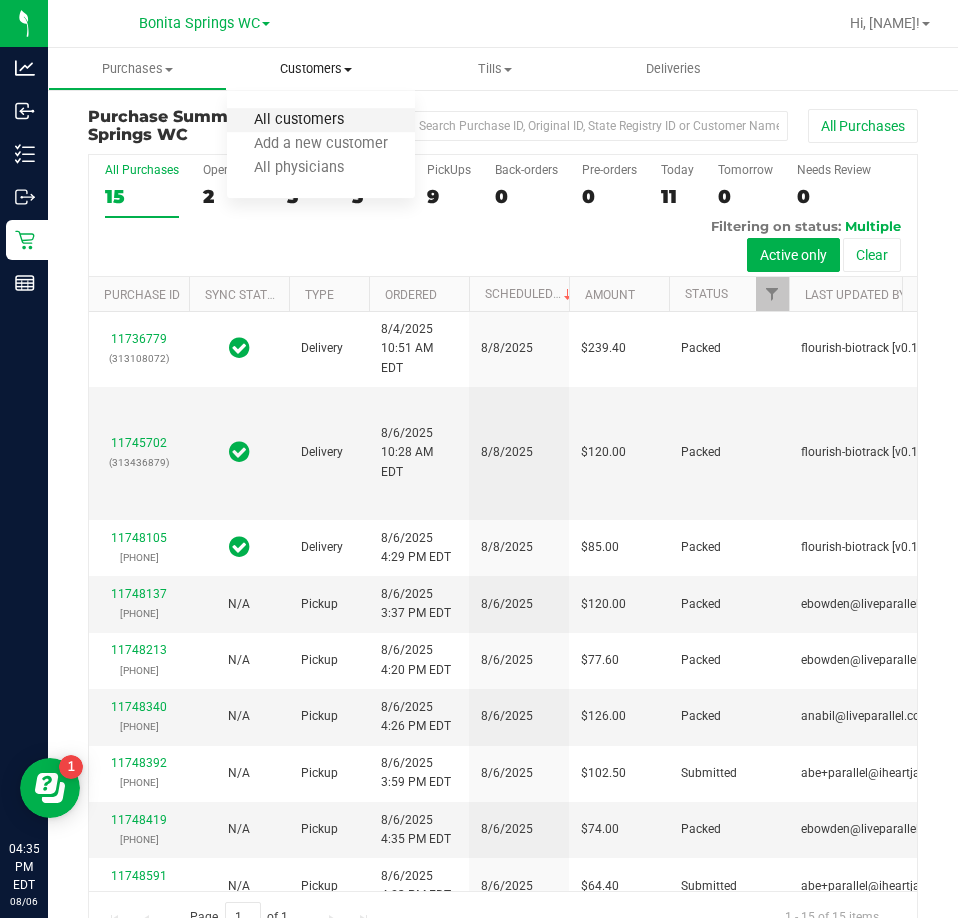 click on "All customers" at bounding box center [299, 120] 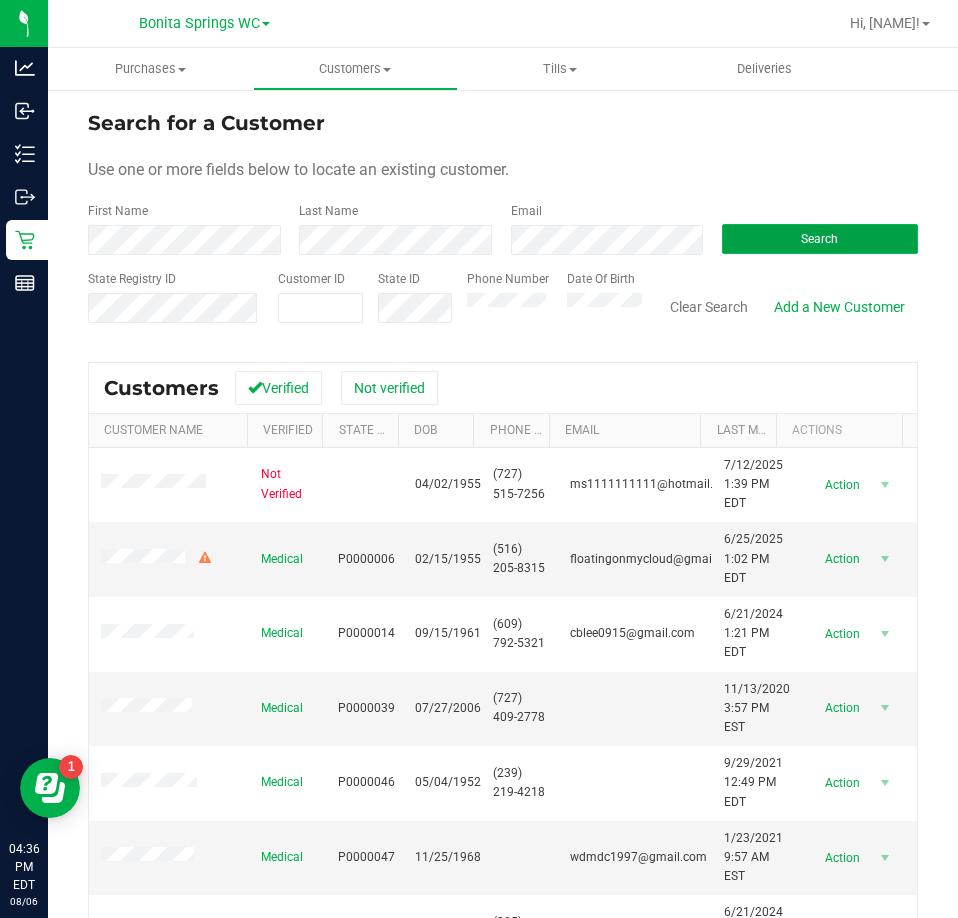 click on "Search" at bounding box center [819, 239] 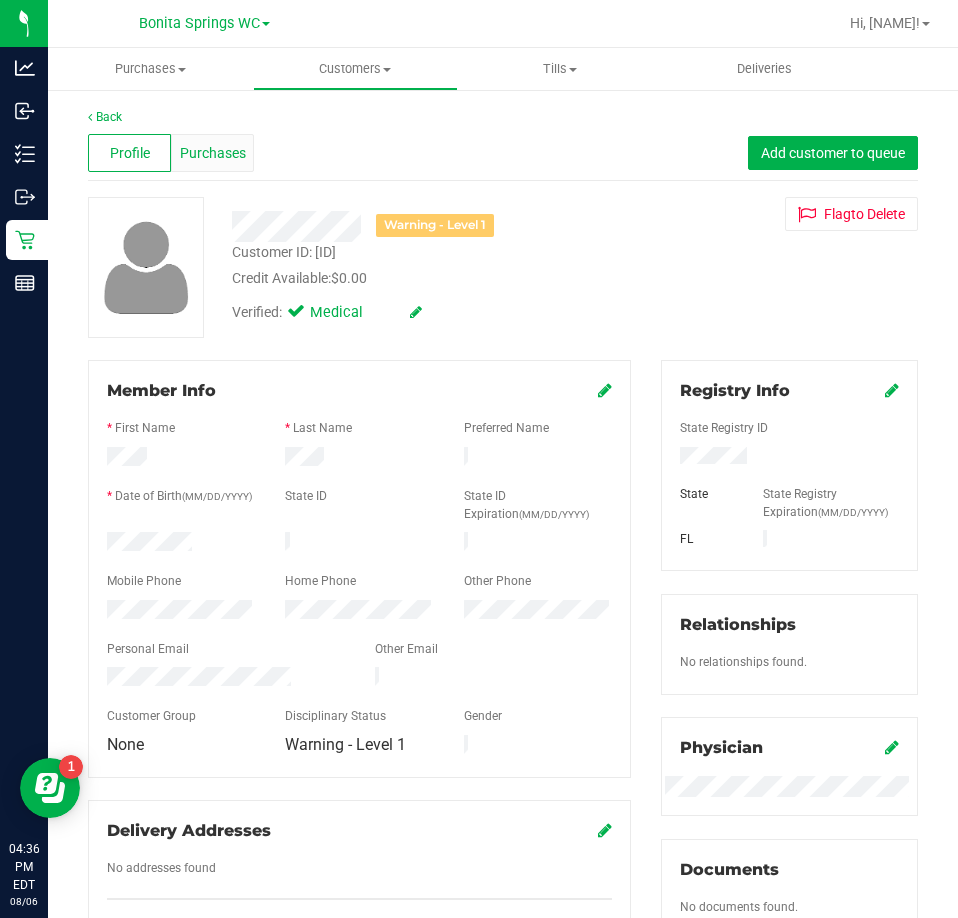 click on "Purchases" at bounding box center (213, 153) 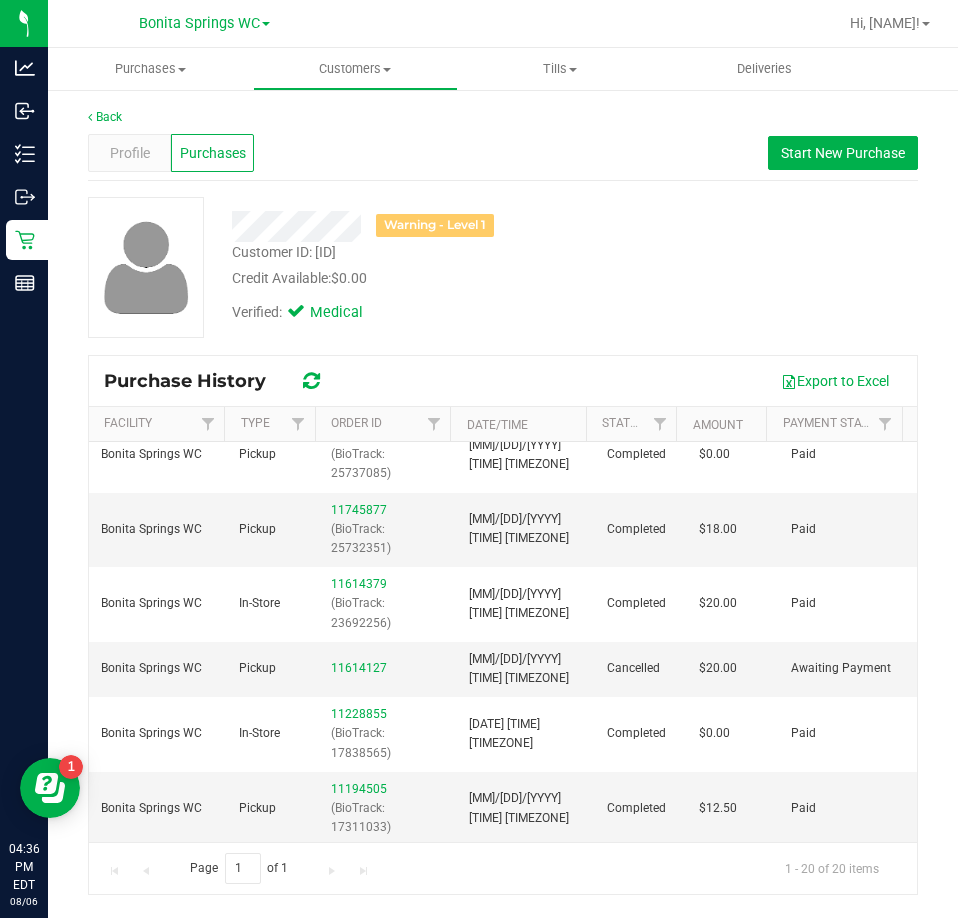 scroll, scrollTop: 0, scrollLeft: 0, axis: both 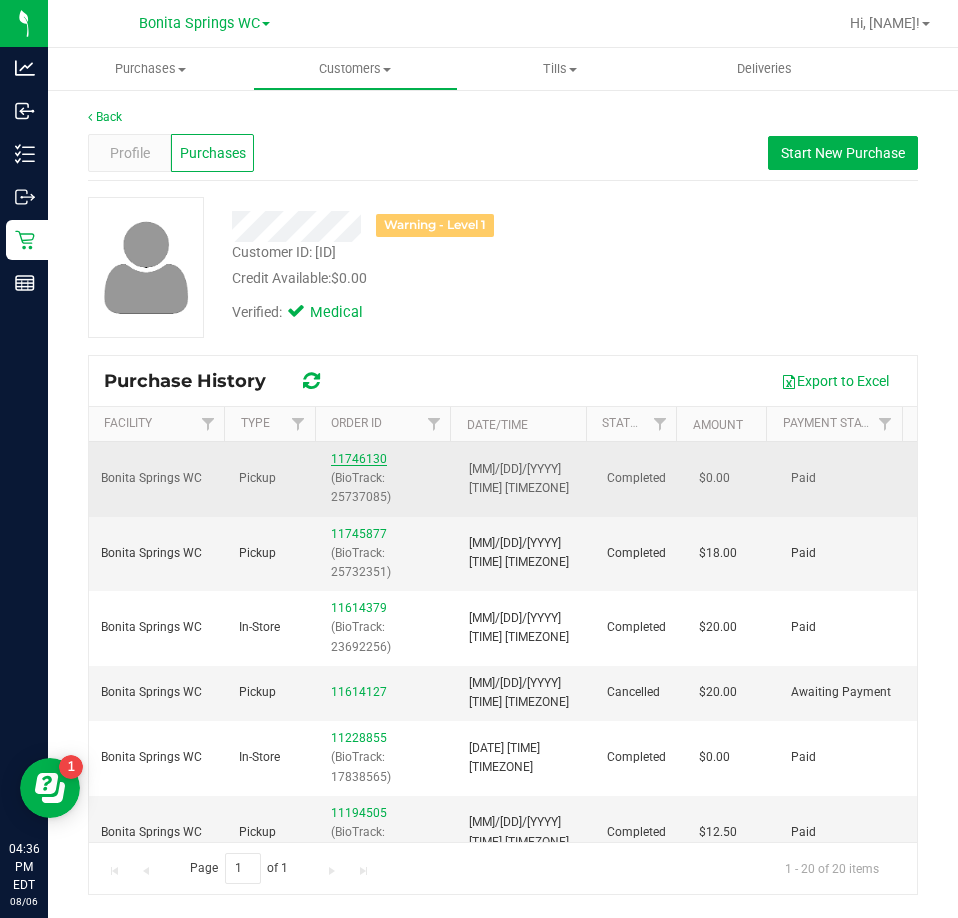 click on "11746130" at bounding box center [359, 459] 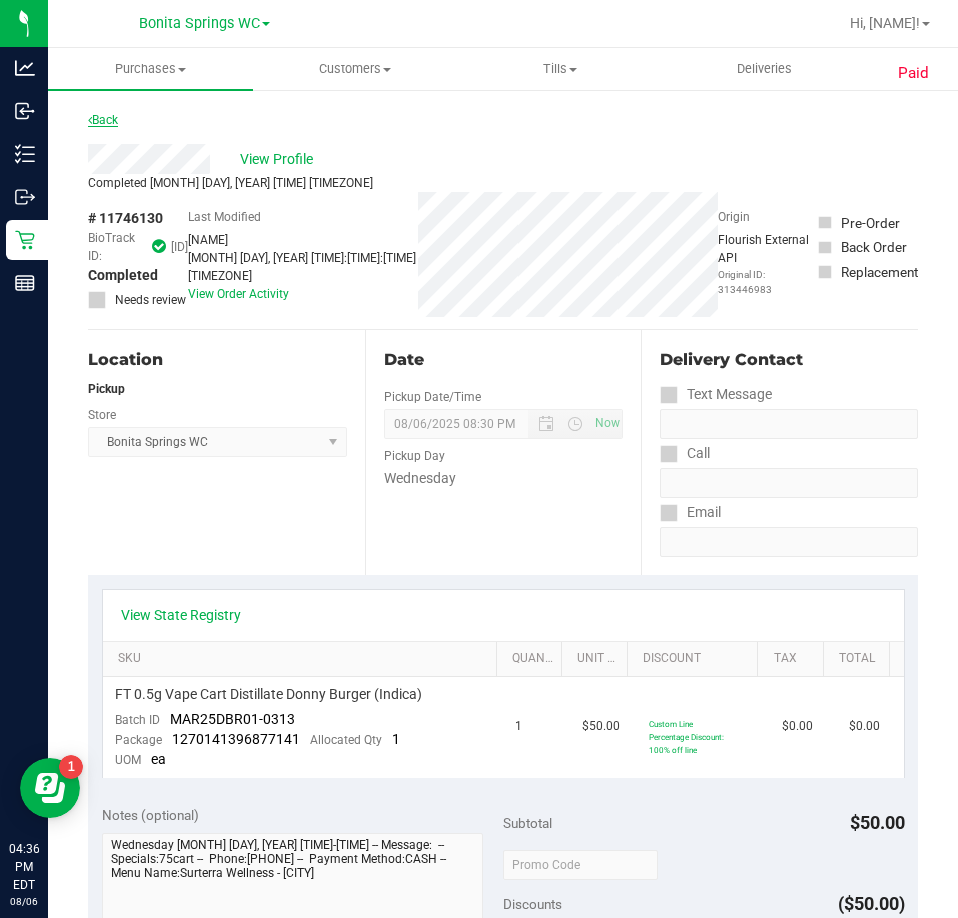 click on "Back" at bounding box center [103, 120] 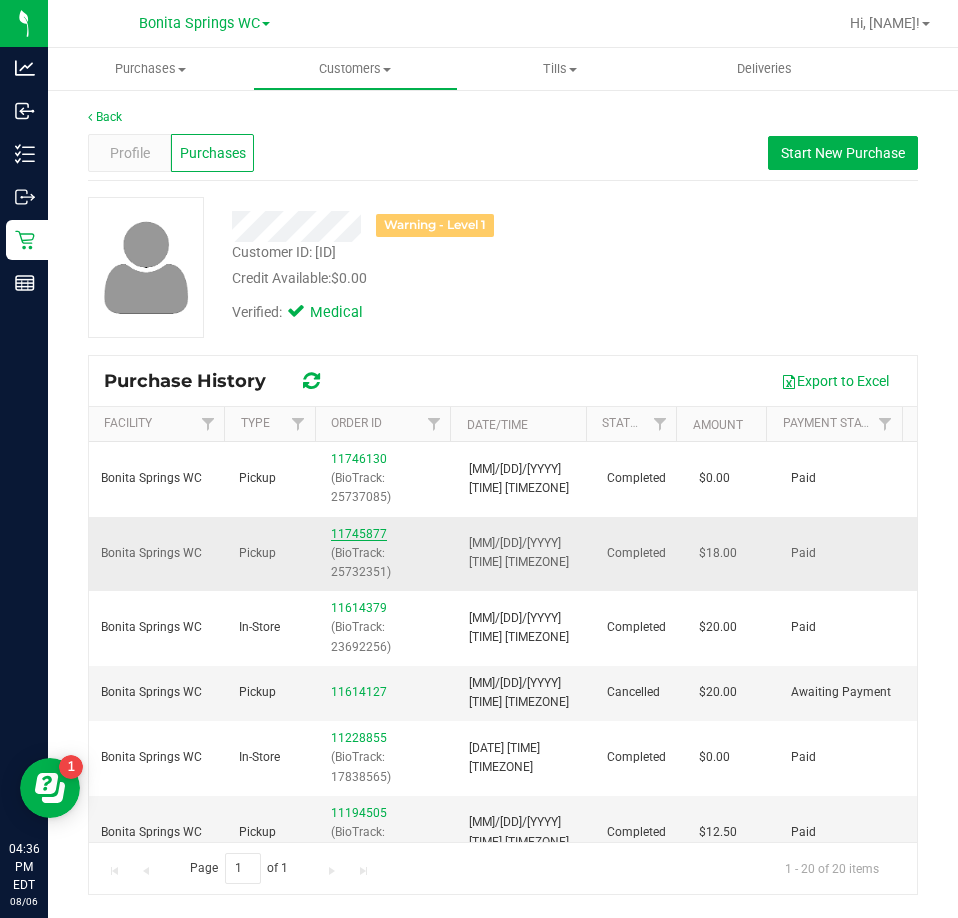 click on "11745877" at bounding box center [359, 534] 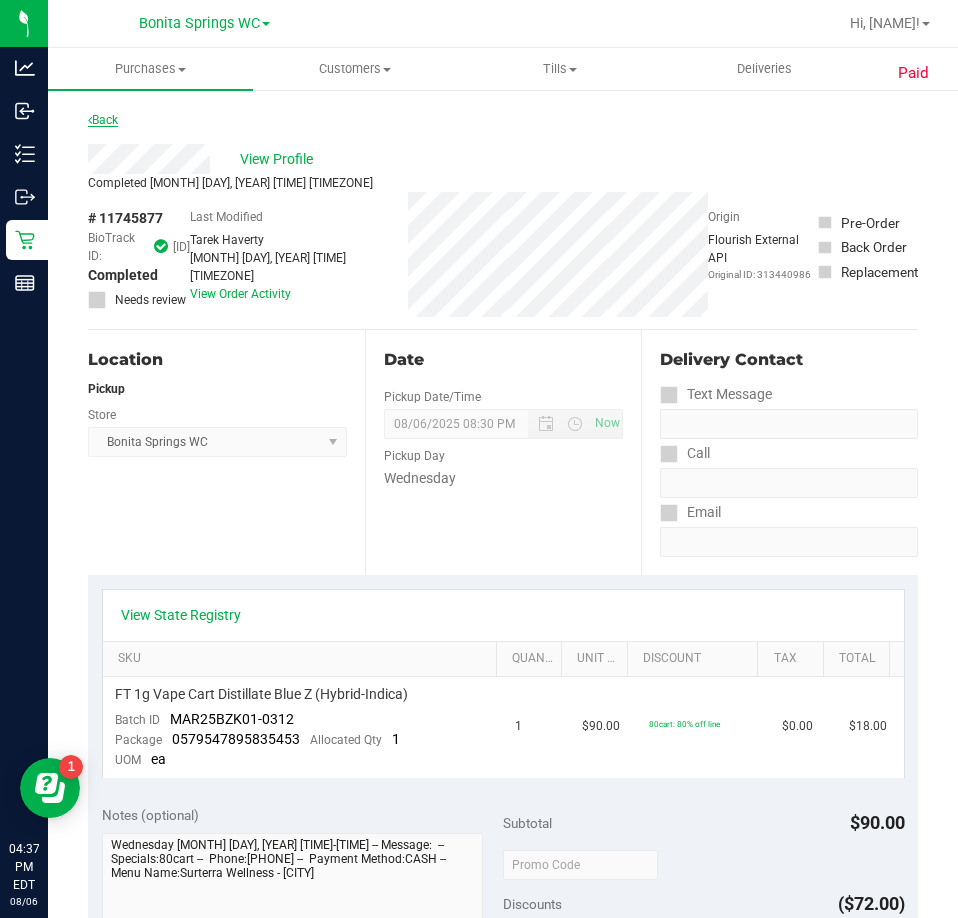 click on "Back" at bounding box center (103, 120) 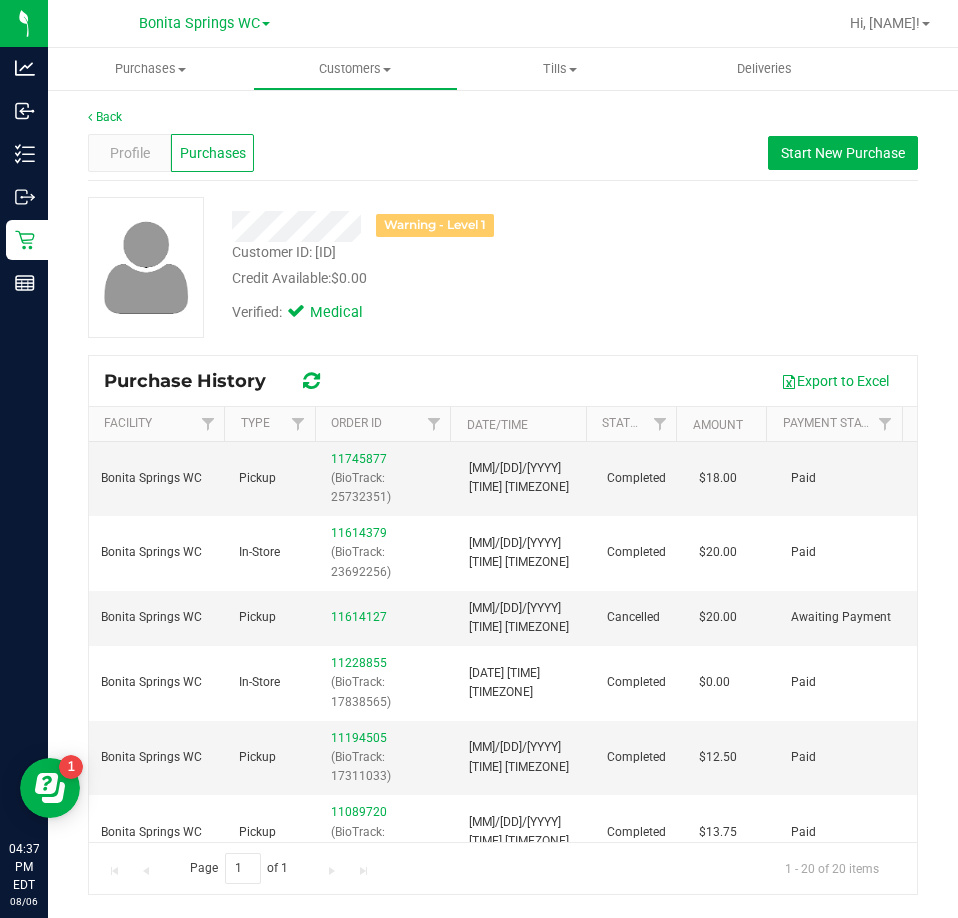 scroll, scrollTop: 0, scrollLeft: 0, axis: both 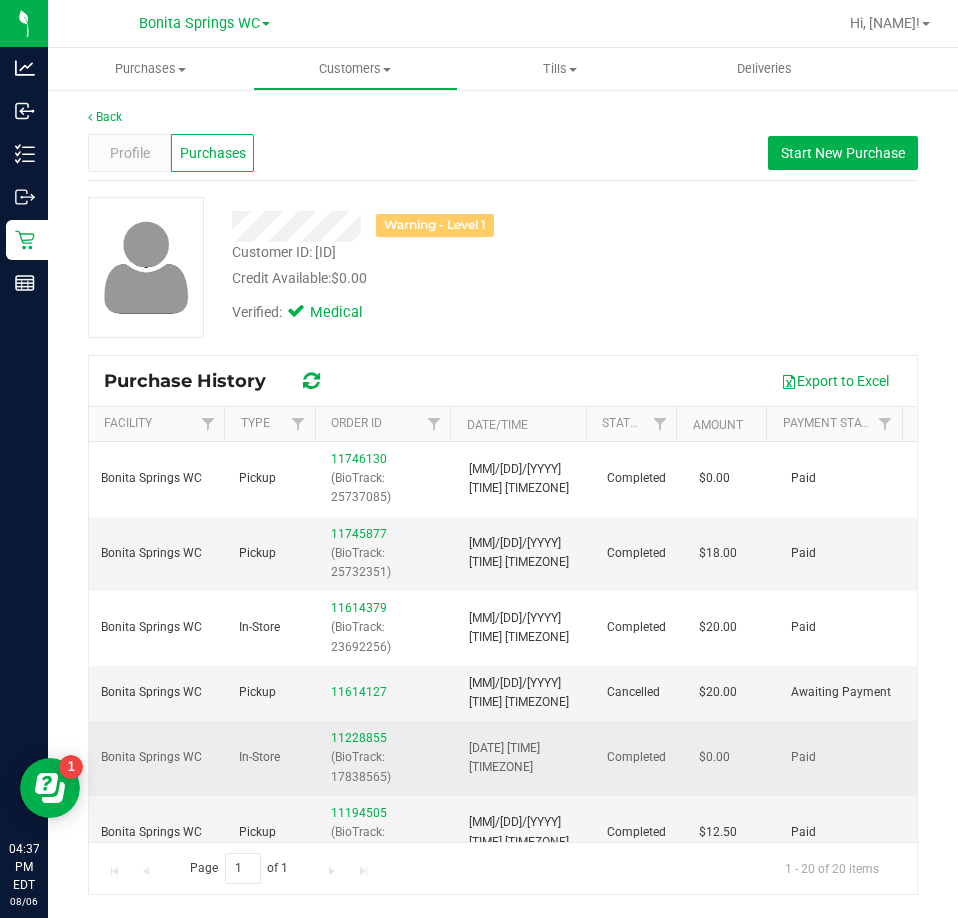 click on "In-Store" at bounding box center [273, 758] 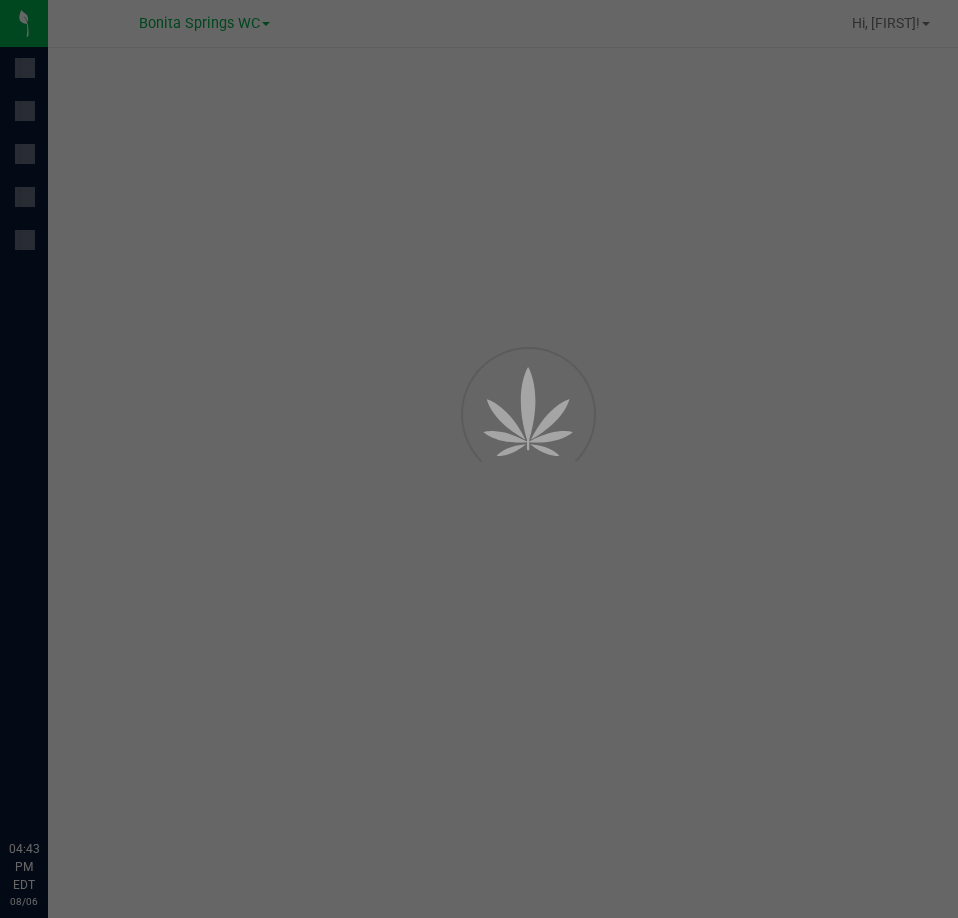 scroll, scrollTop: 0, scrollLeft: 0, axis: both 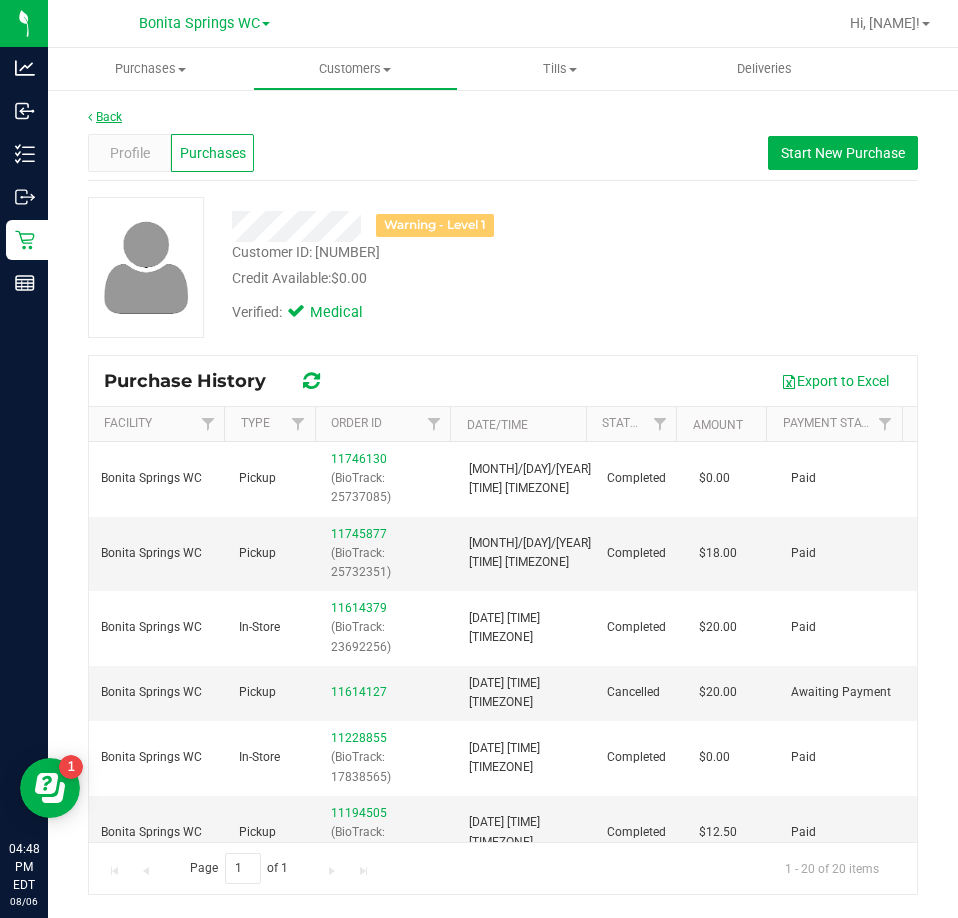 click on "Back" at bounding box center (105, 117) 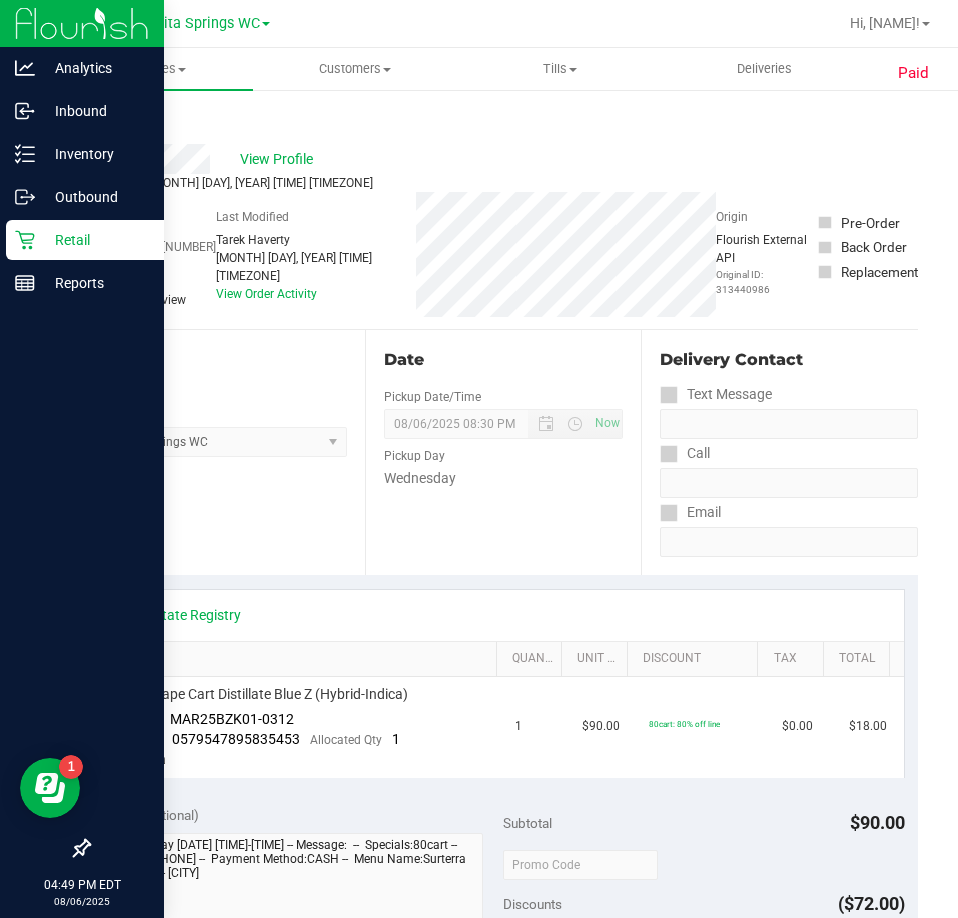 click 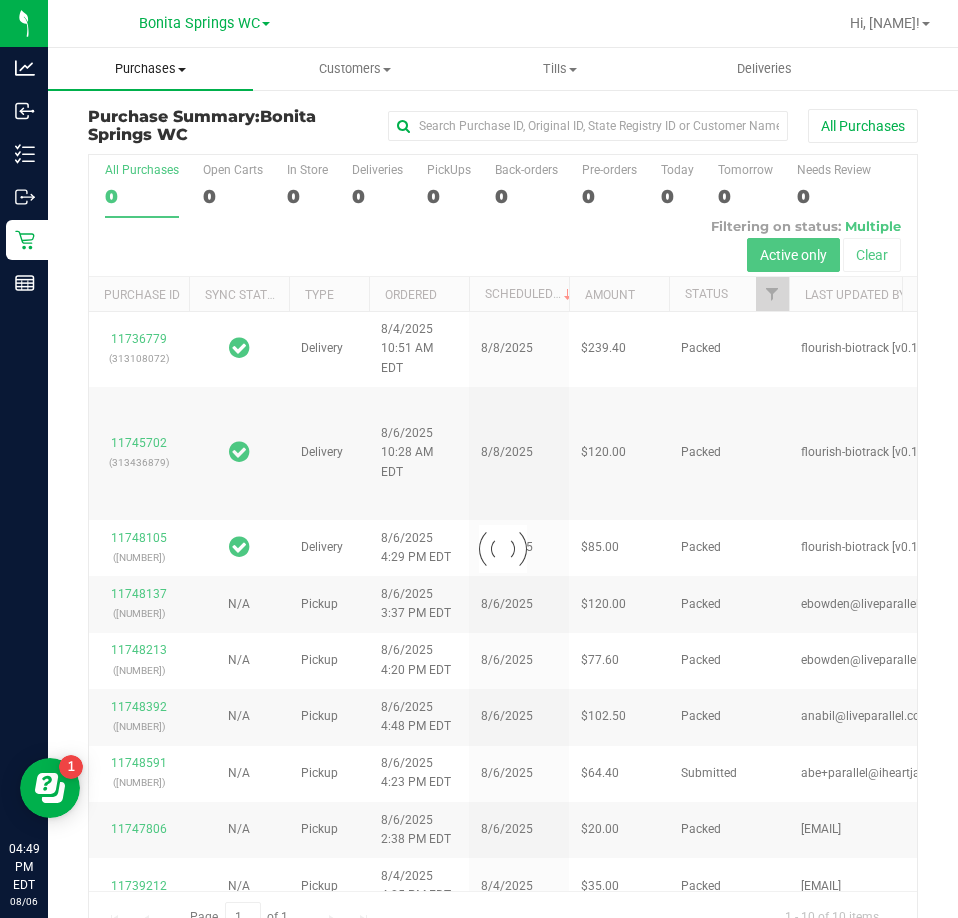 click on "Purchases" at bounding box center [150, 69] 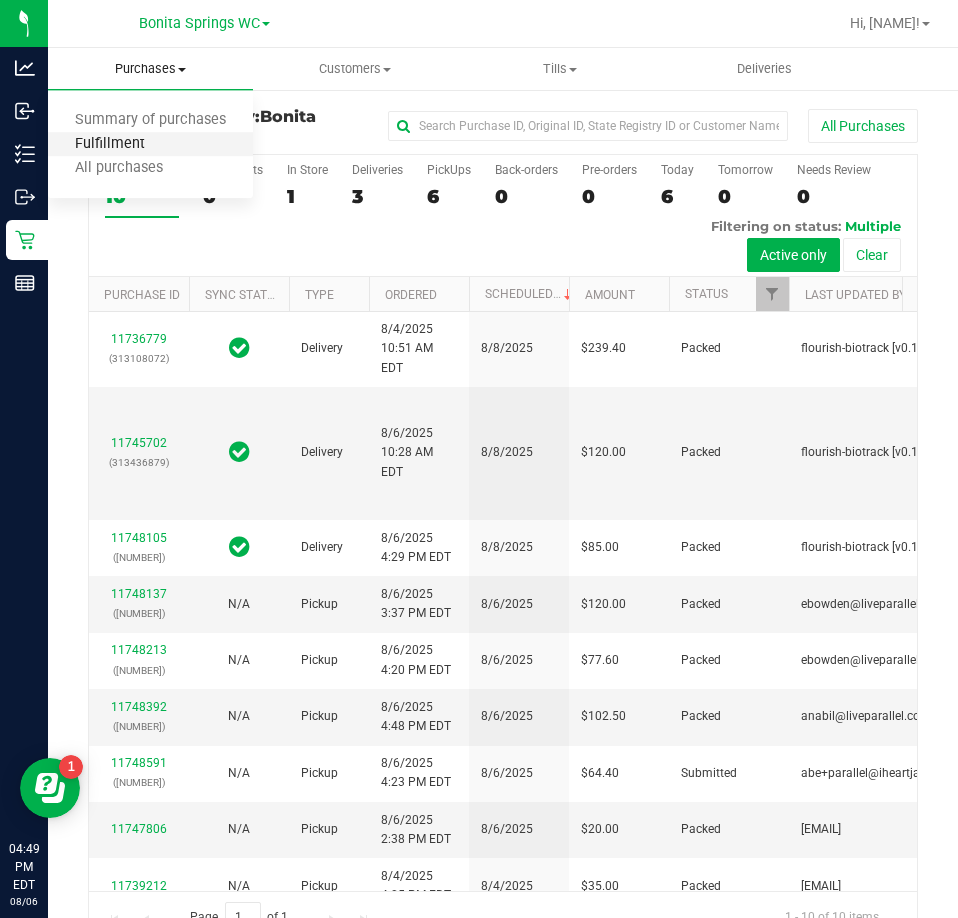 click on "Fulfillment" at bounding box center [110, 144] 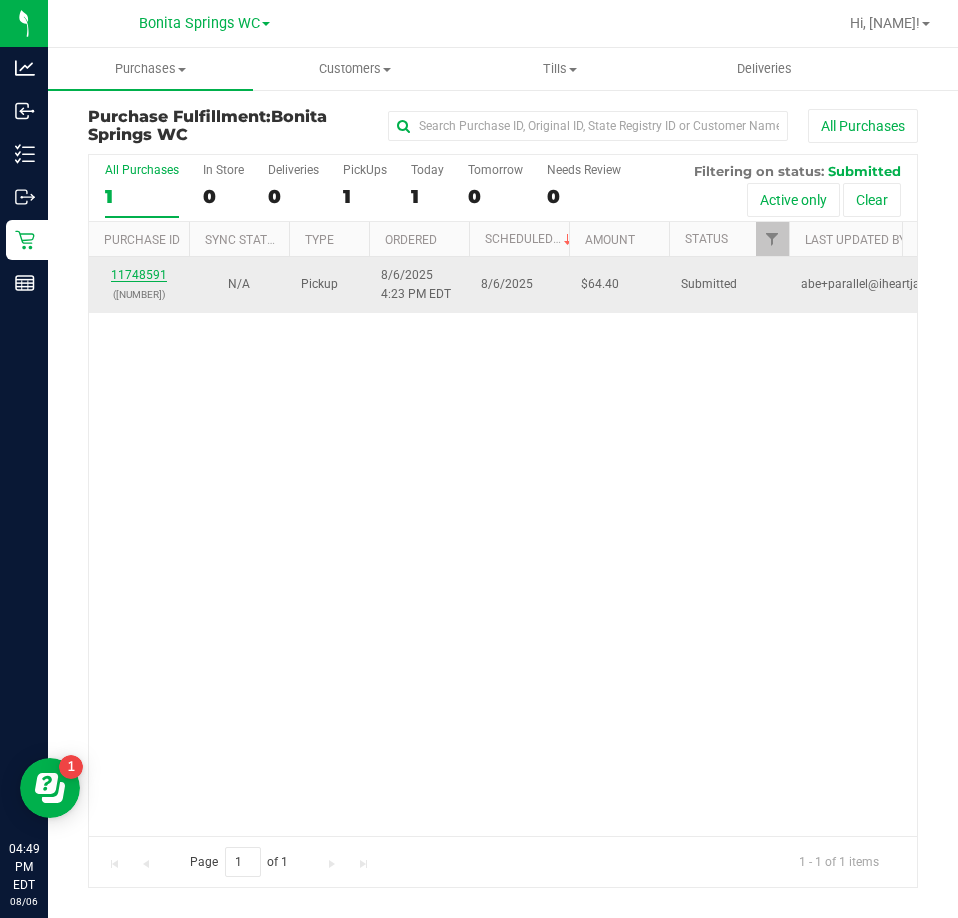 click on "11748591" at bounding box center (139, 275) 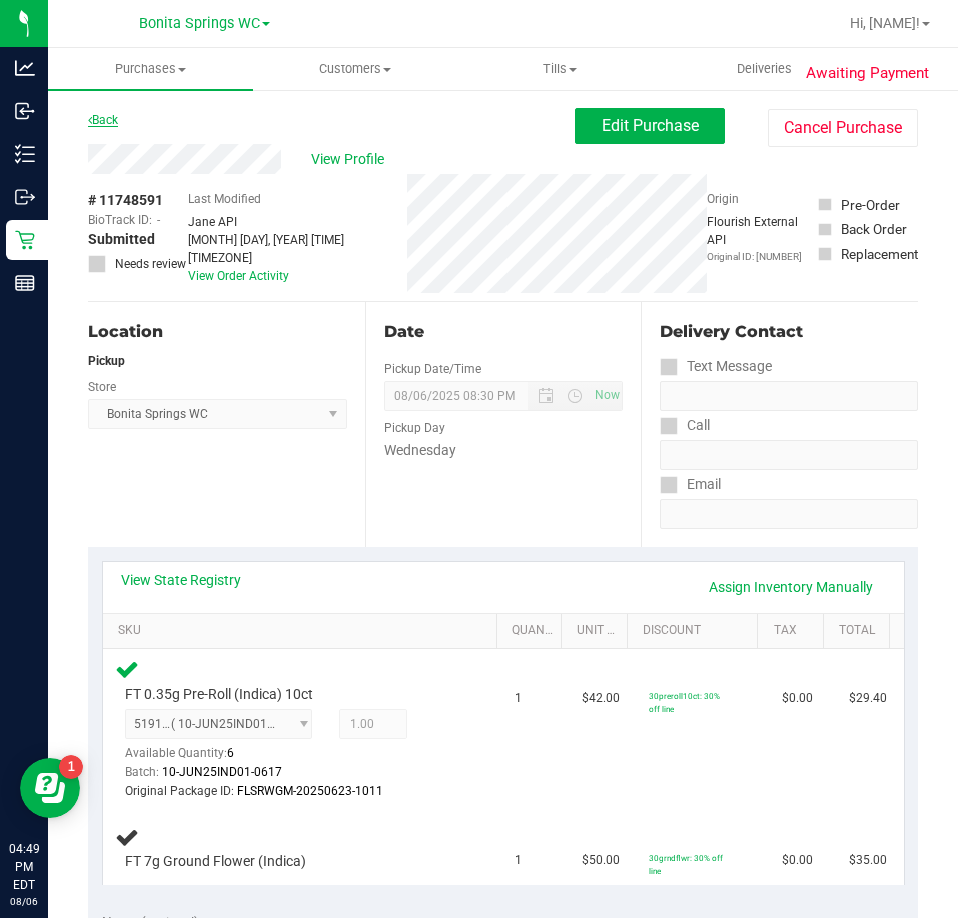 click on "Back" at bounding box center [103, 120] 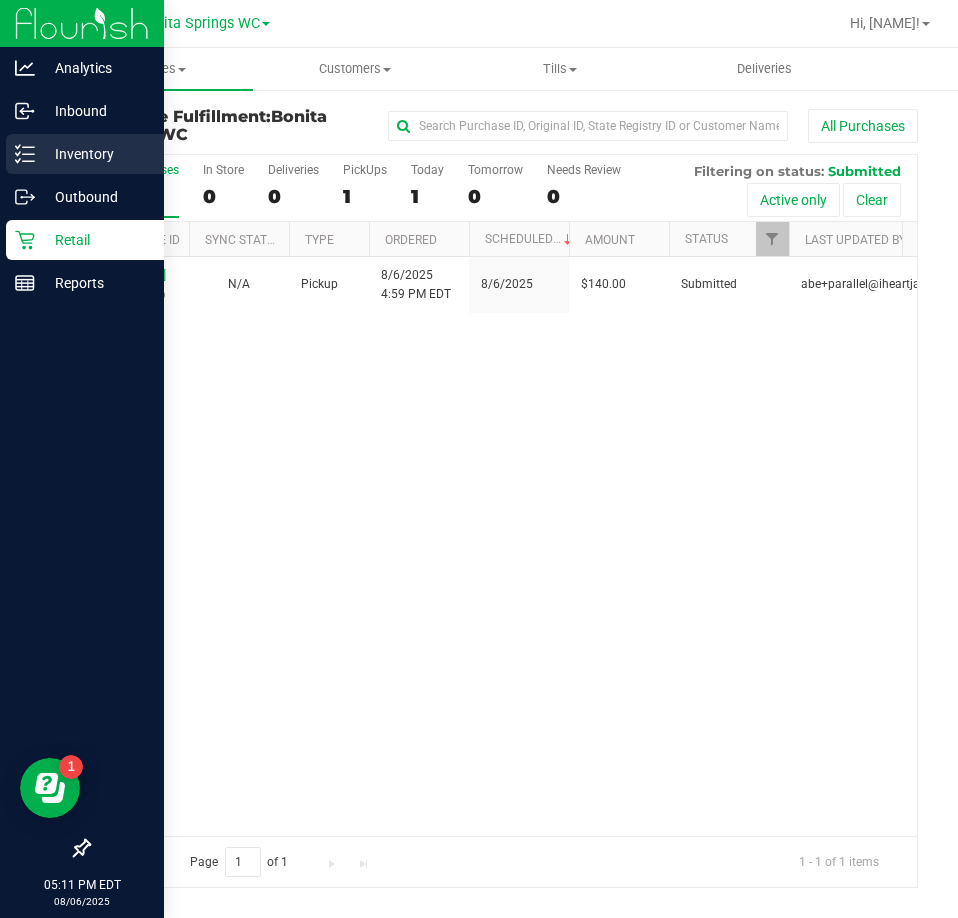 click 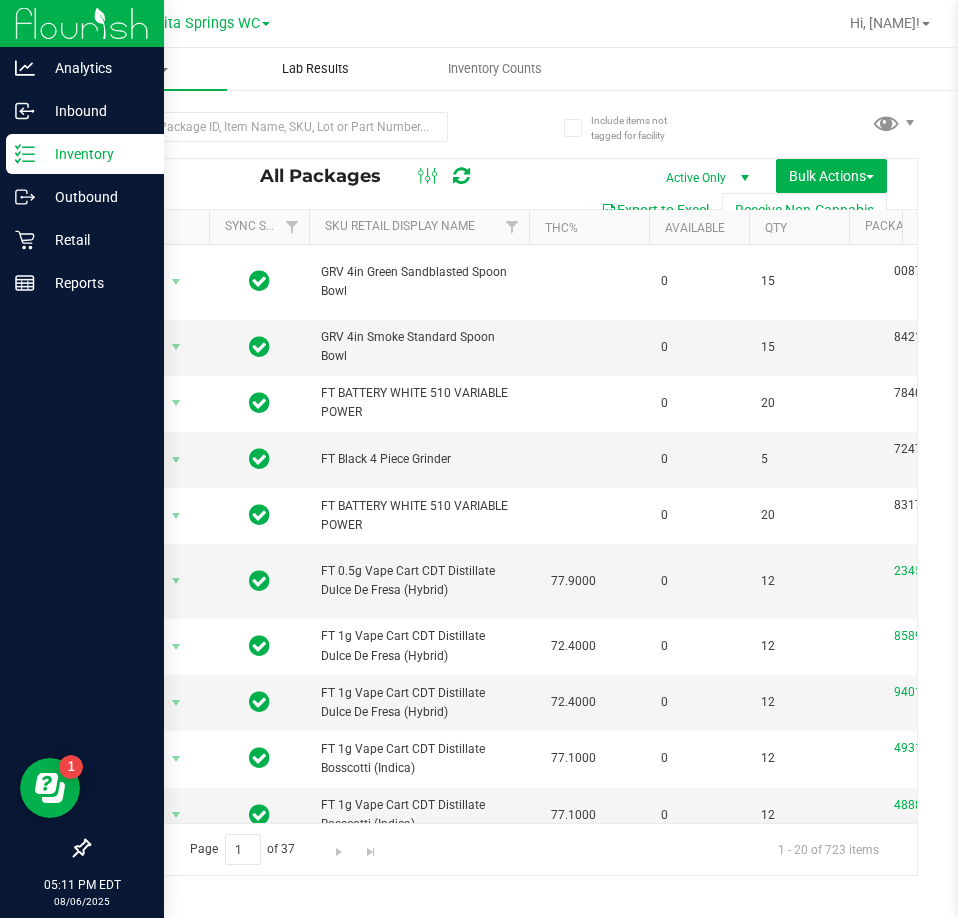 click on "Lab Results" at bounding box center [316, 69] 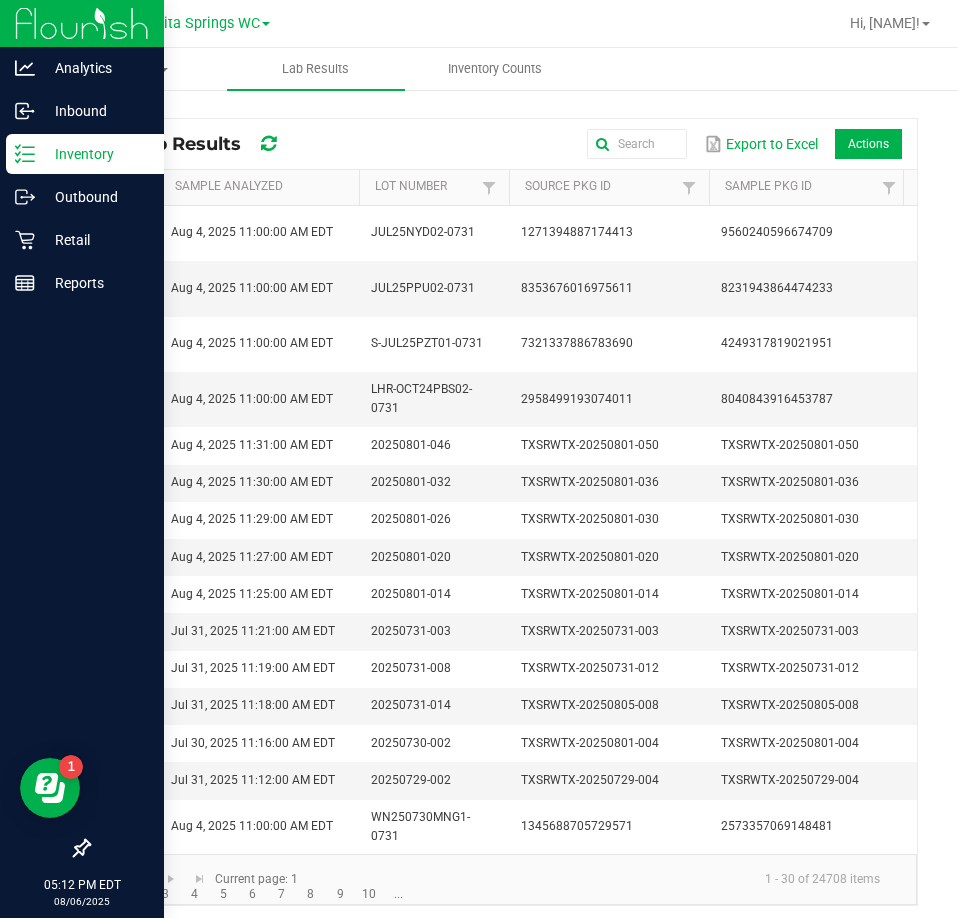 click 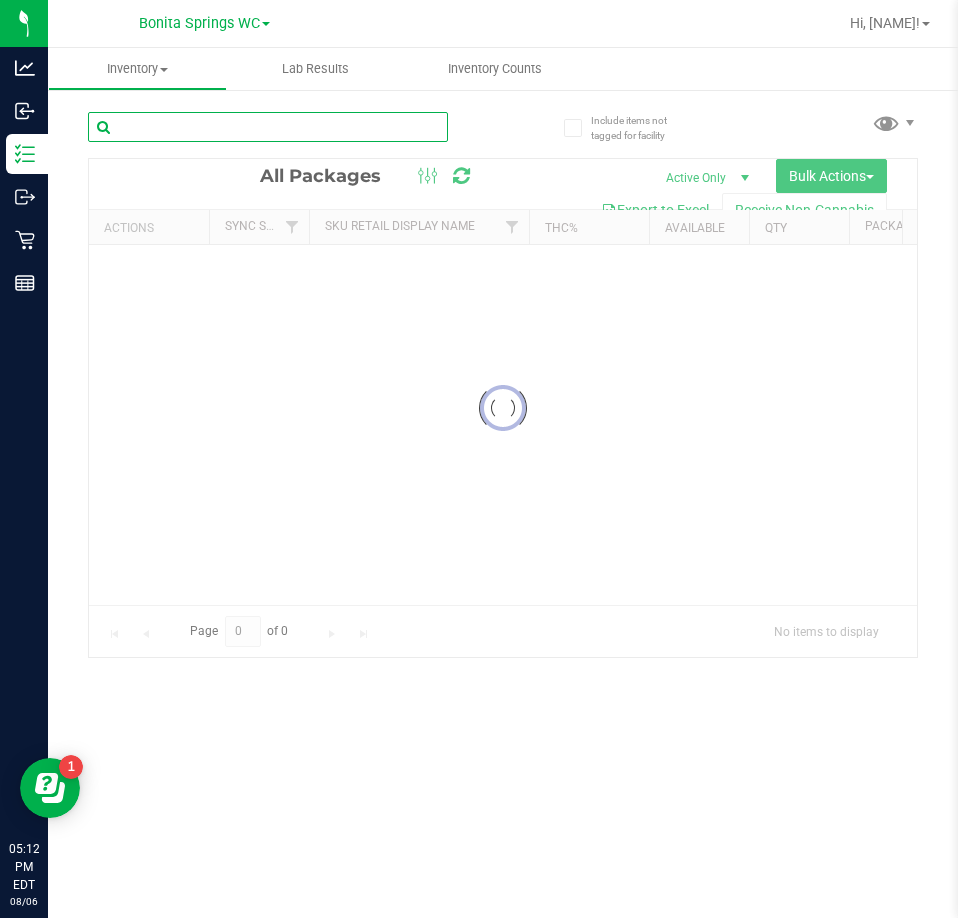 click at bounding box center [268, 127] 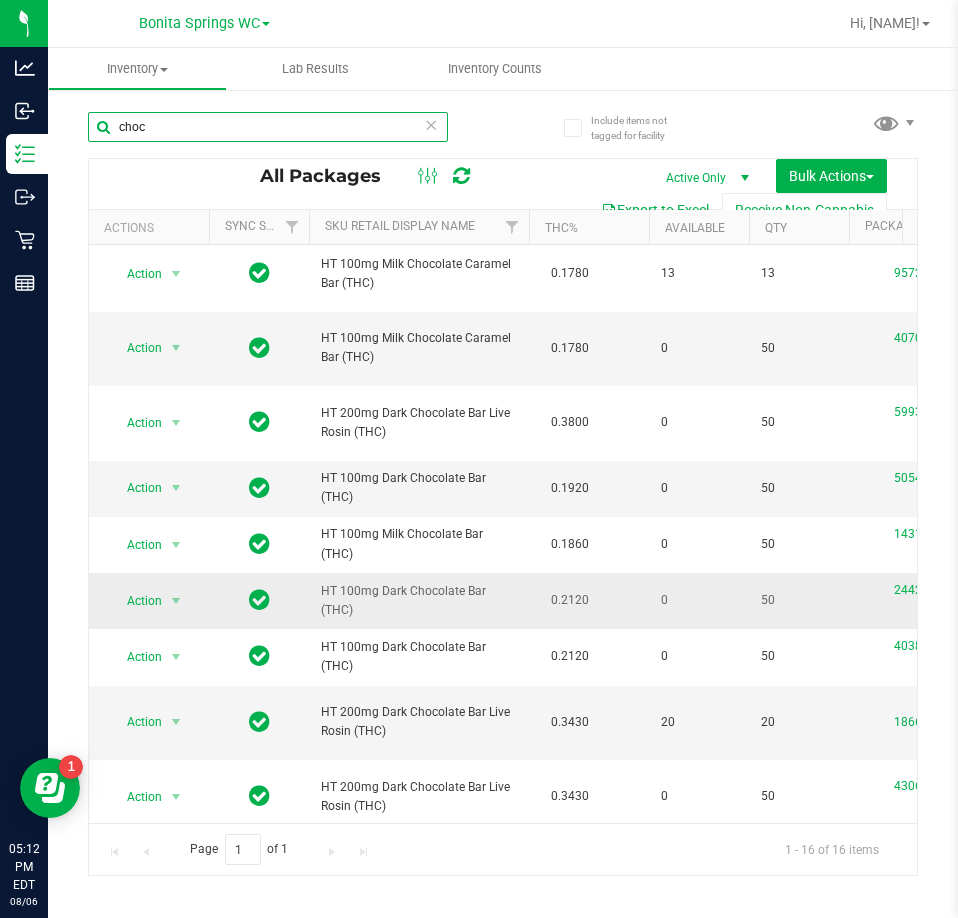 scroll, scrollTop: 0, scrollLeft: 0, axis: both 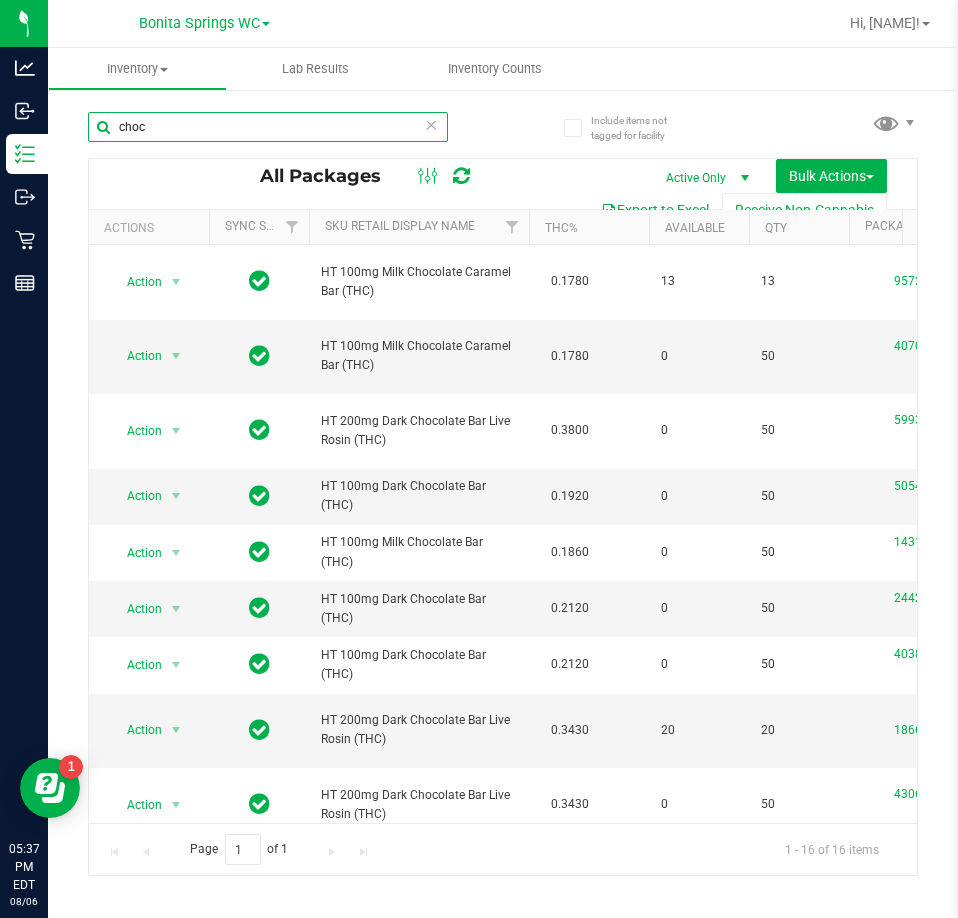 type on "choc" 